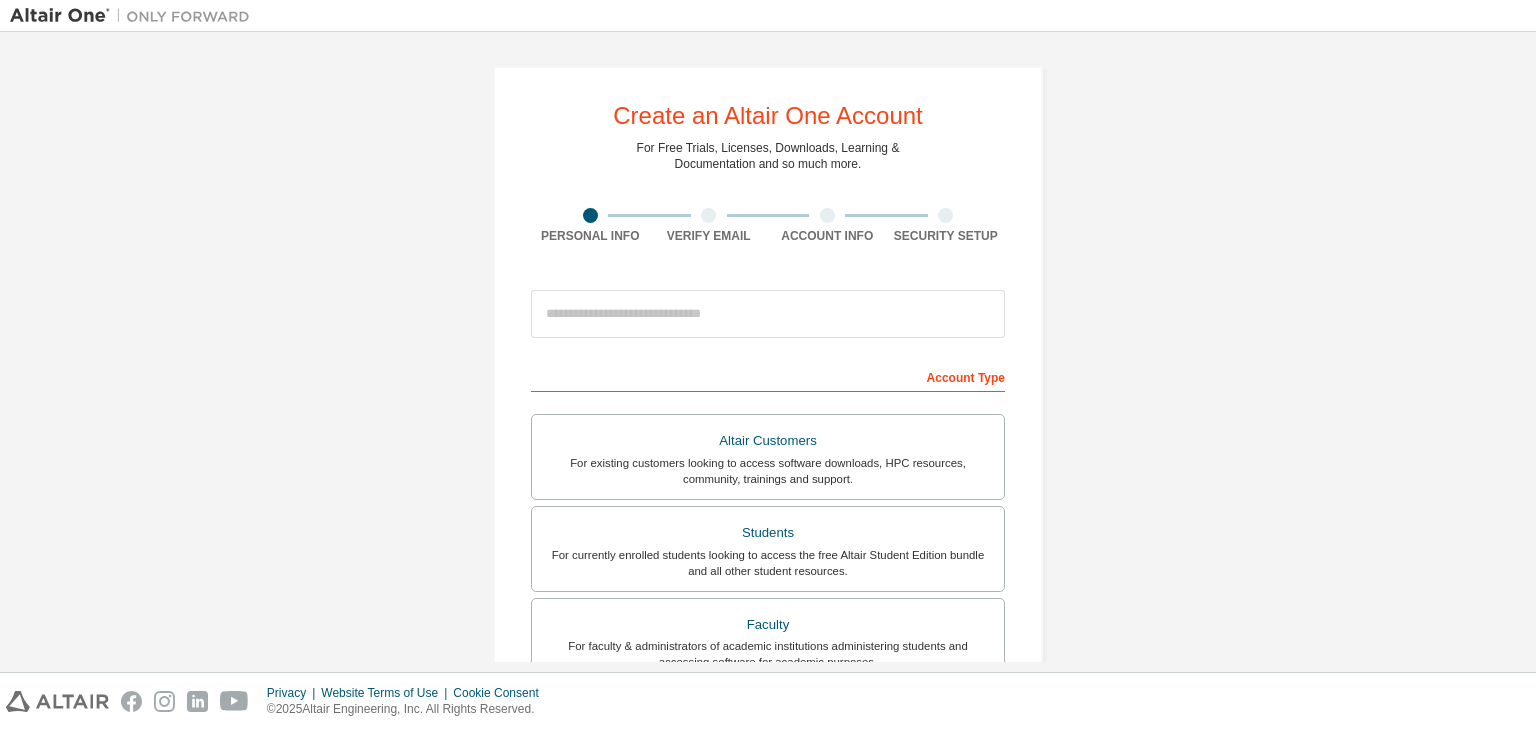 scroll, scrollTop: 0, scrollLeft: 0, axis: both 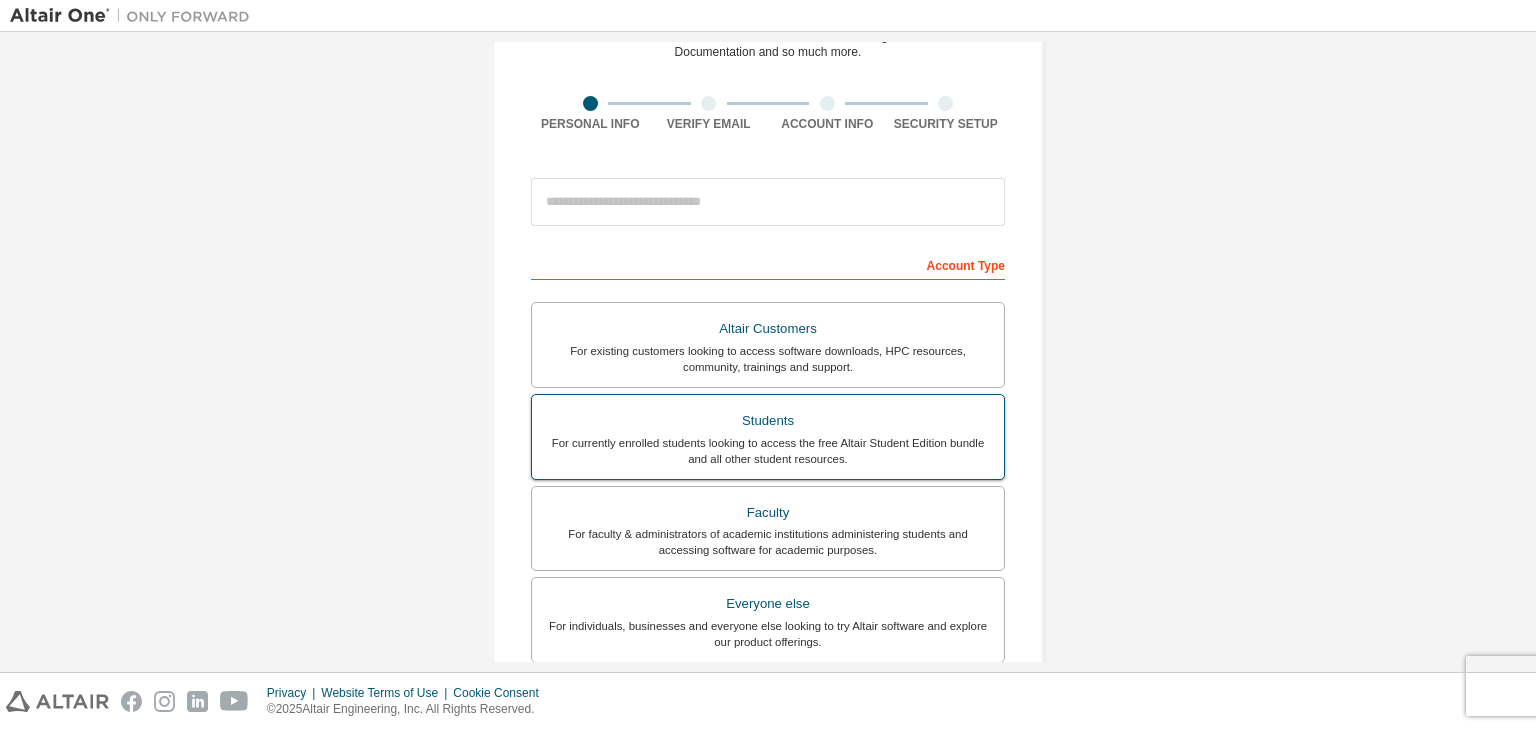 click on "For currently enrolled students looking to access the free Altair Student Edition bundle and all other student resources." at bounding box center (768, 451) 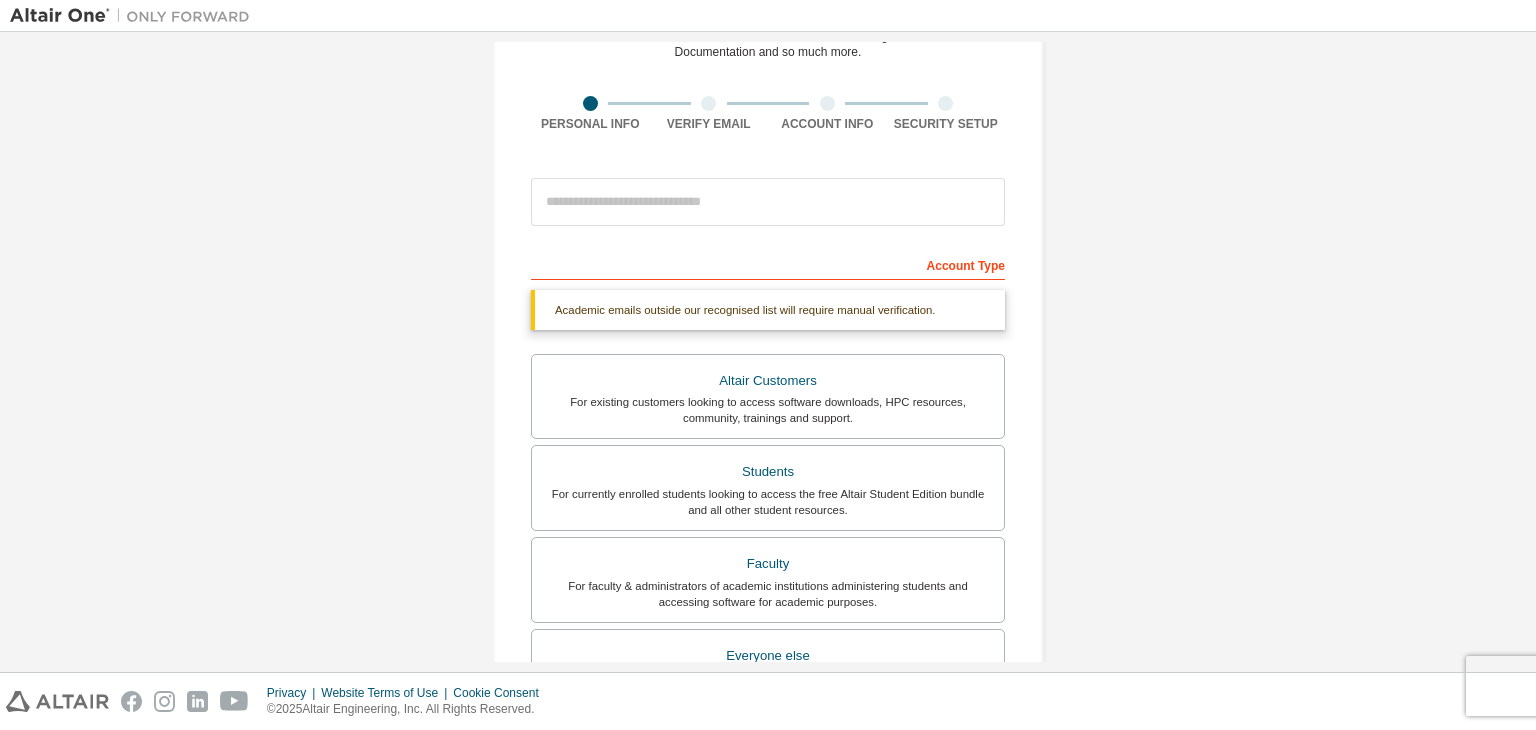 click on "Account Type" at bounding box center [768, 264] 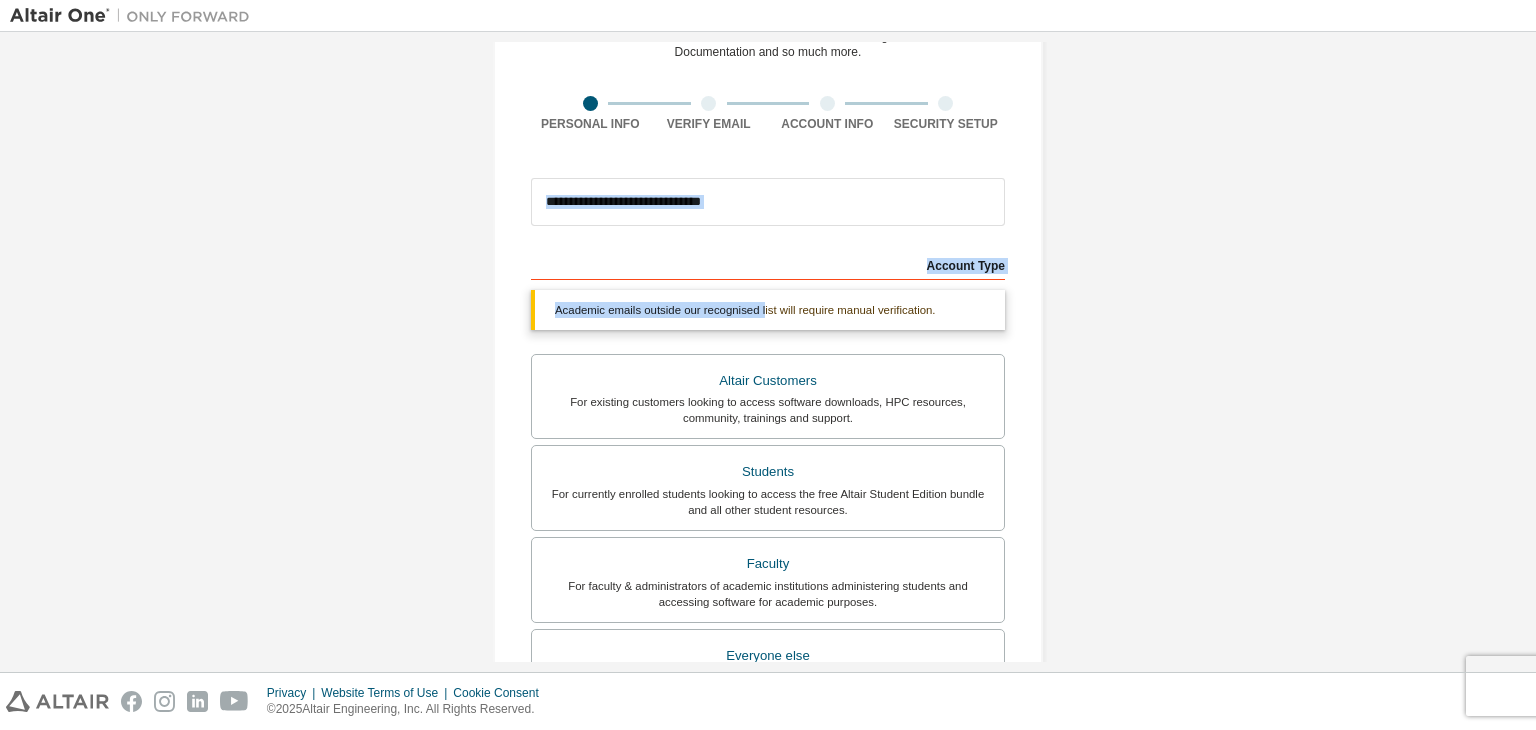drag, startPoint x: 759, startPoint y: 291, endPoint x: 714, endPoint y: 214, distance: 89.1852 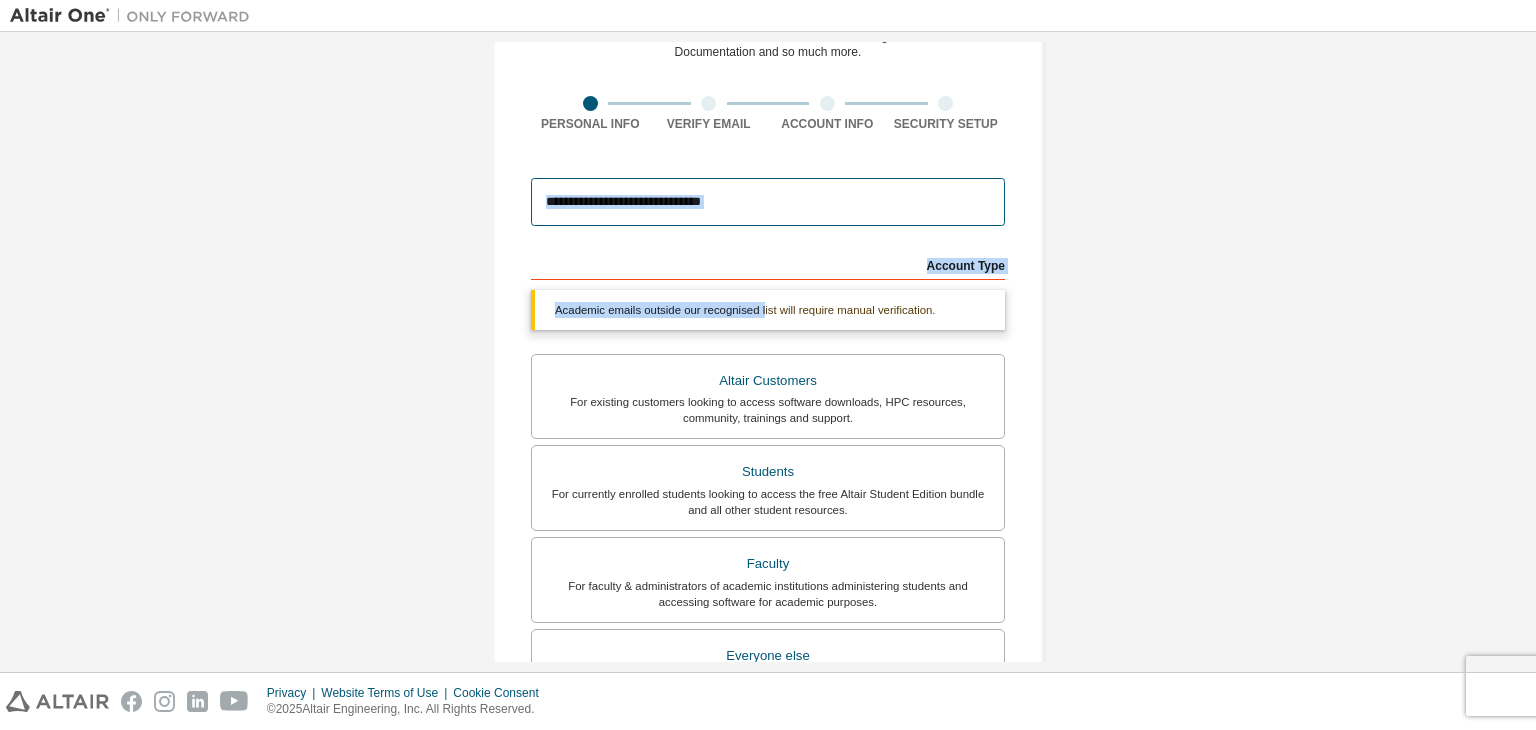 click at bounding box center [768, 202] 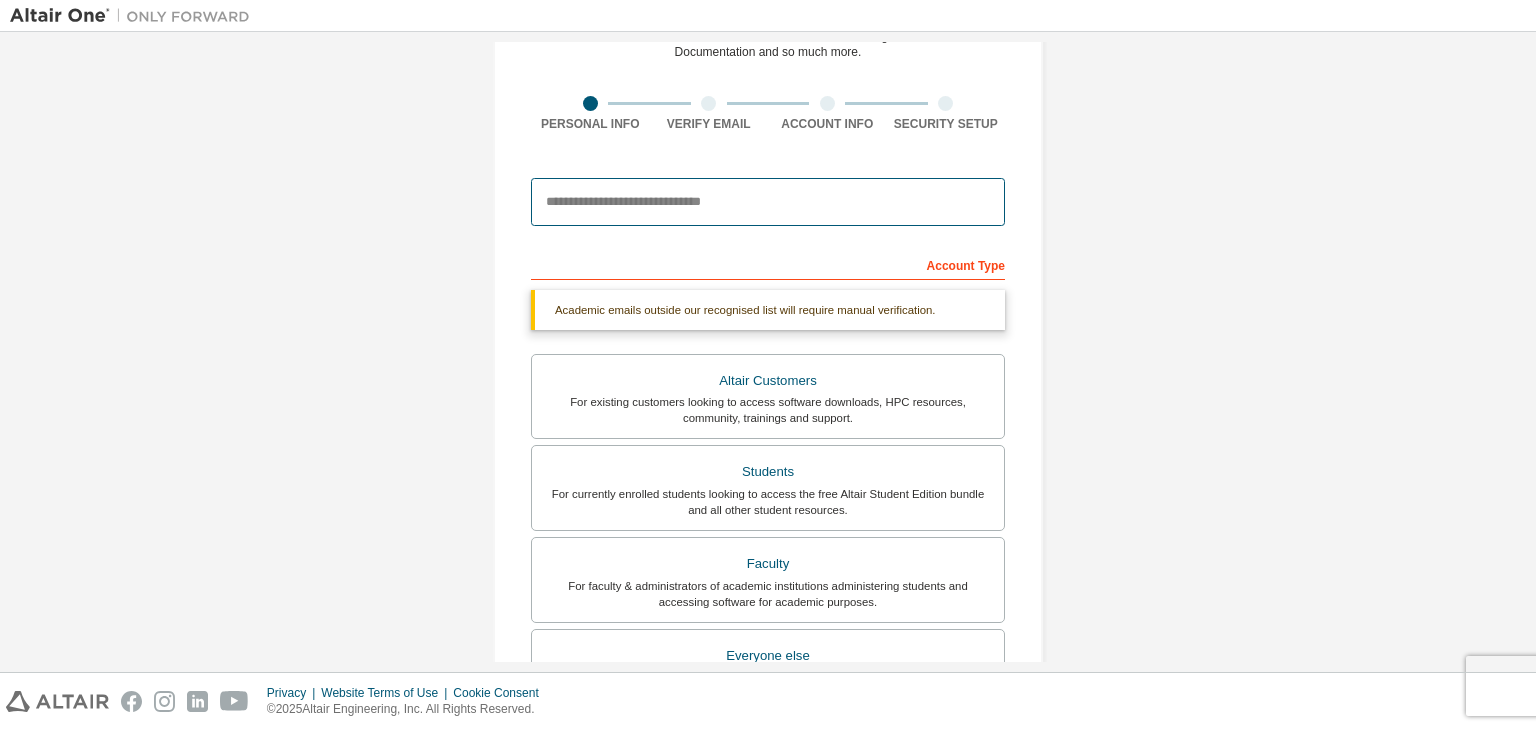 click at bounding box center (768, 202) 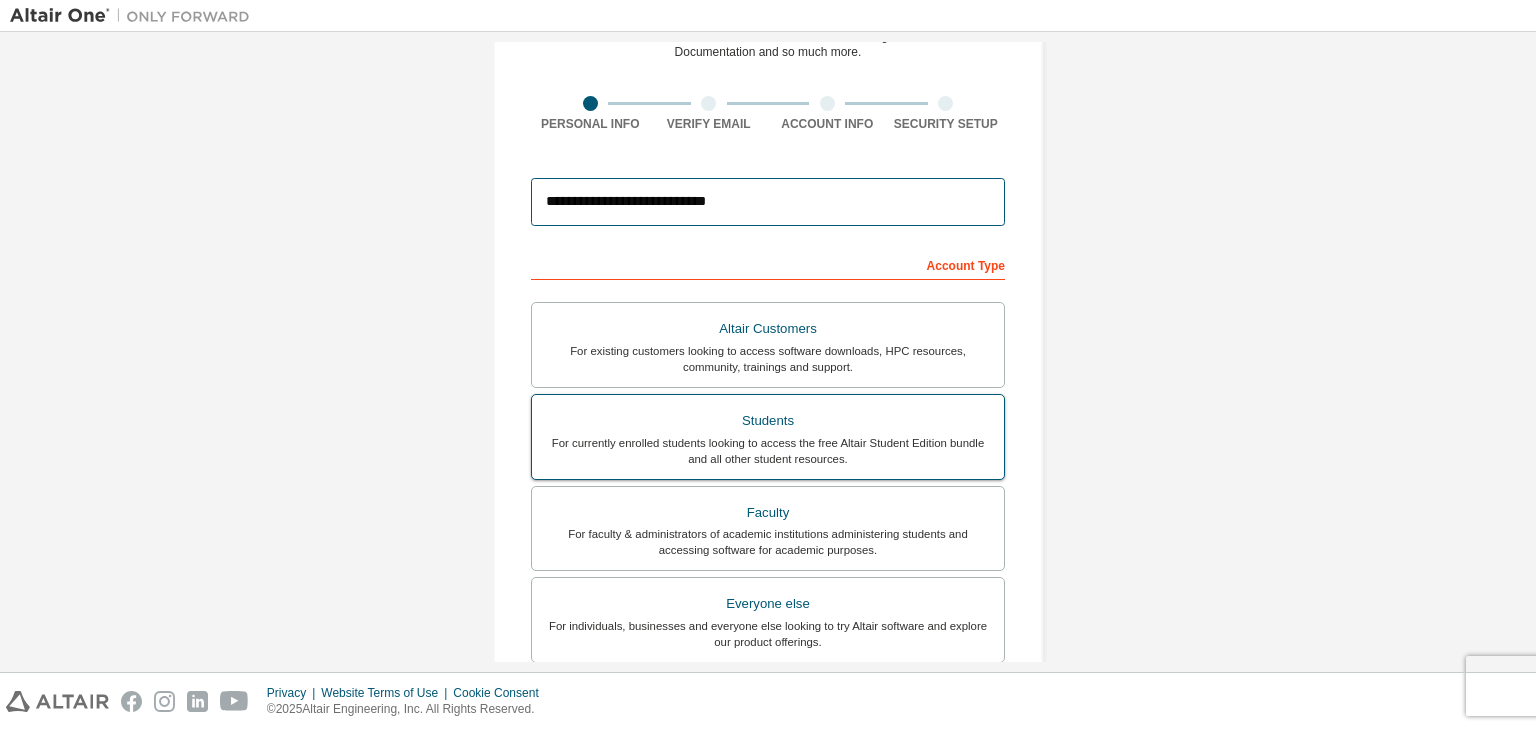 type on "**********" 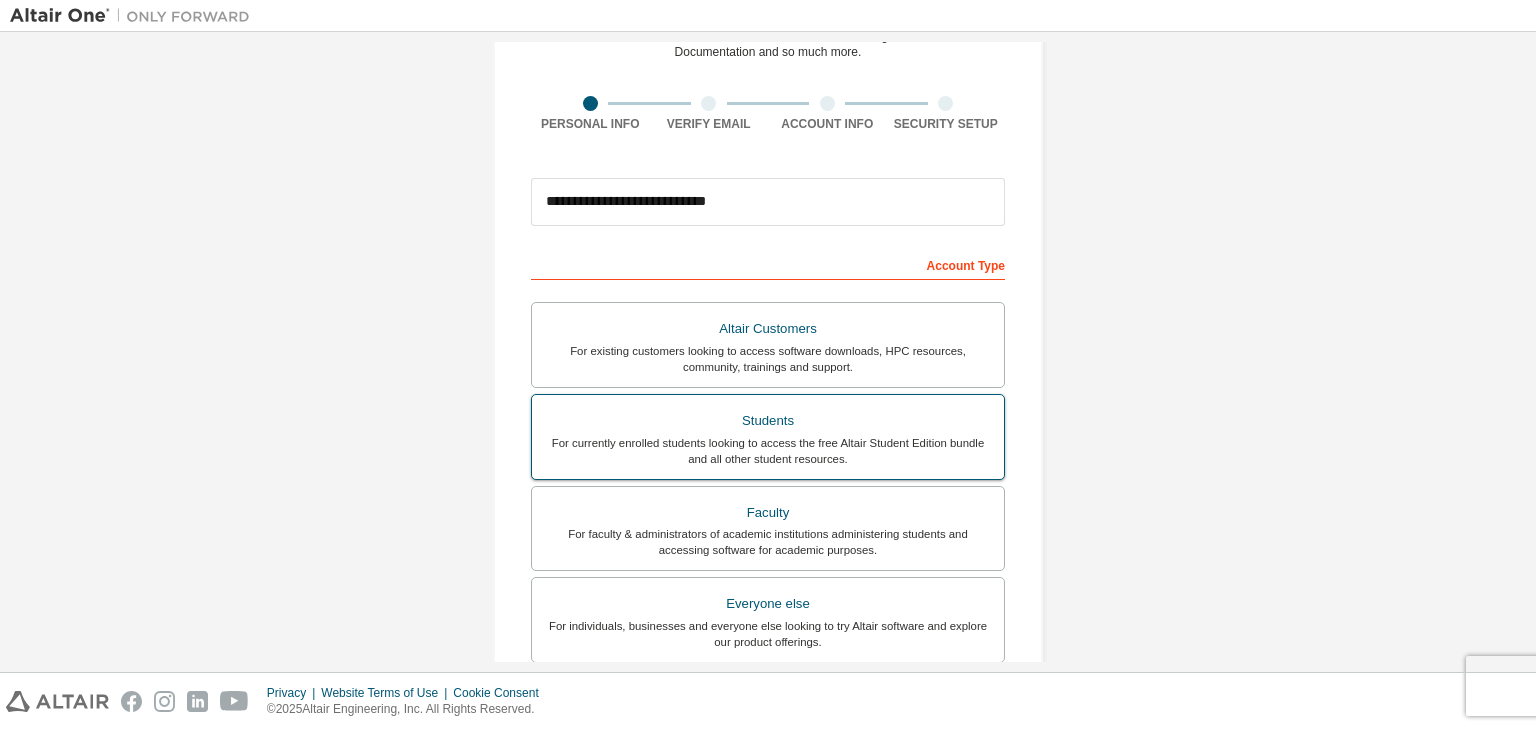 click on "Students" at bounding box center (768, 421) 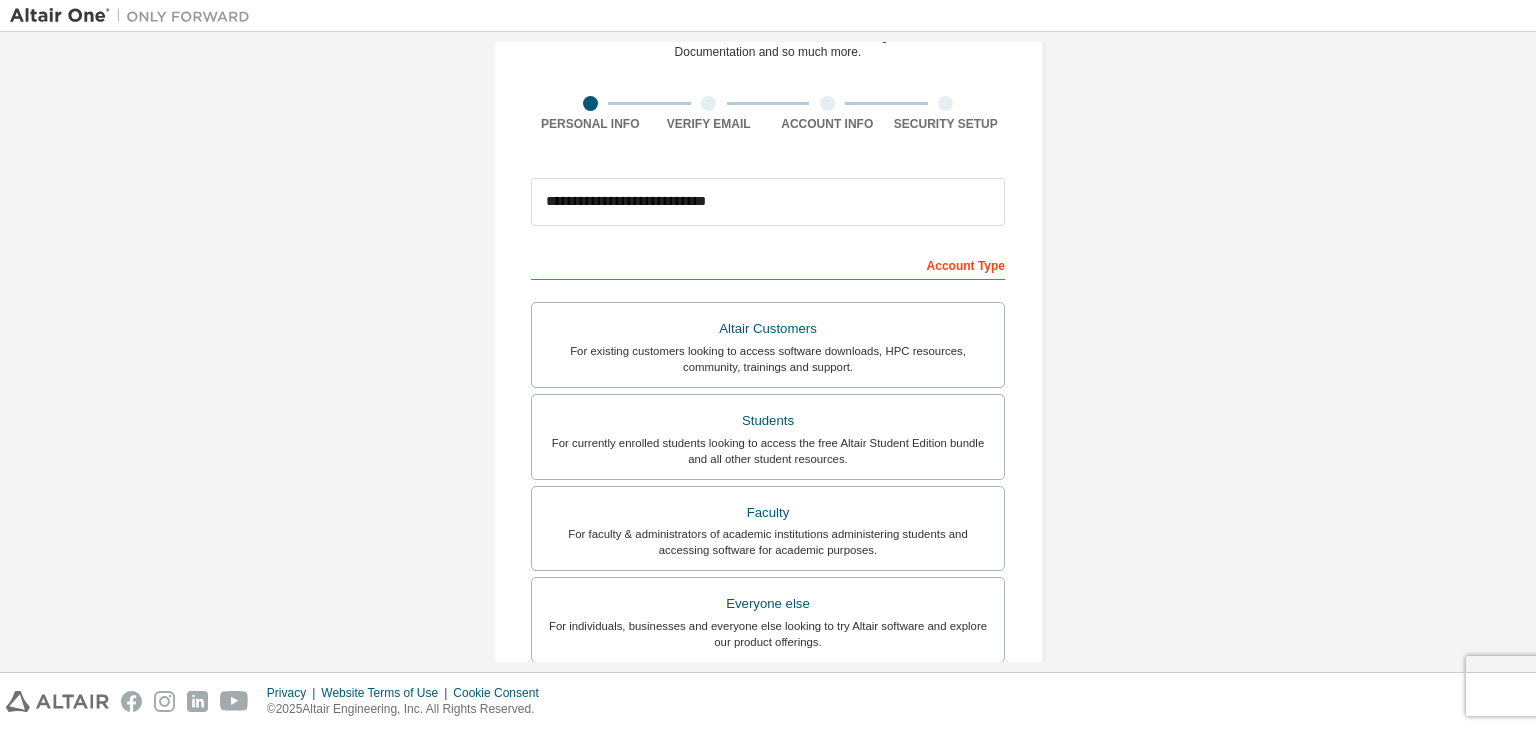 click on "Account Type" at bounding box center (768, 264) 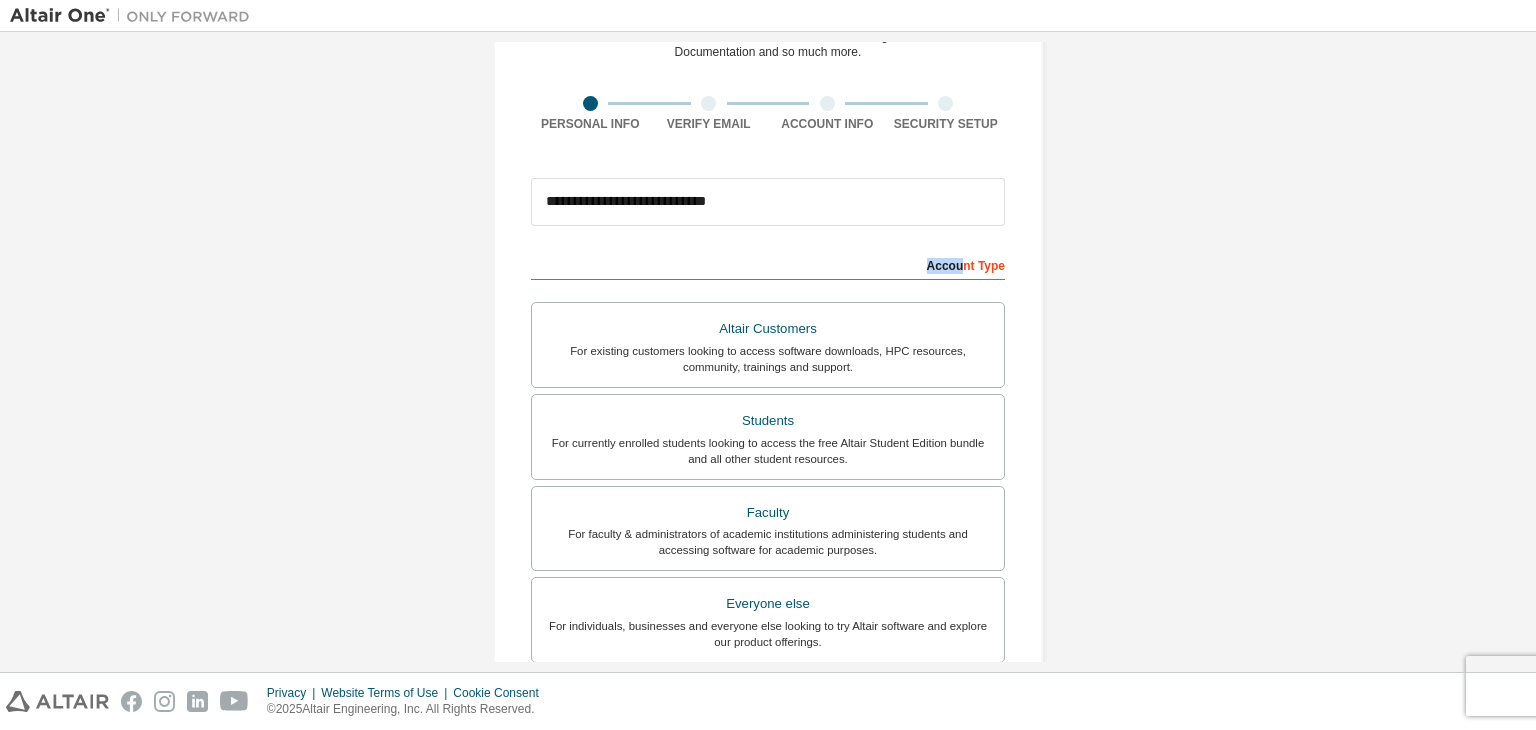 drag, startPoint x: 956, startPoint y: 267, endPoint x: 784, endPoint y: 260, distance: 172.14238 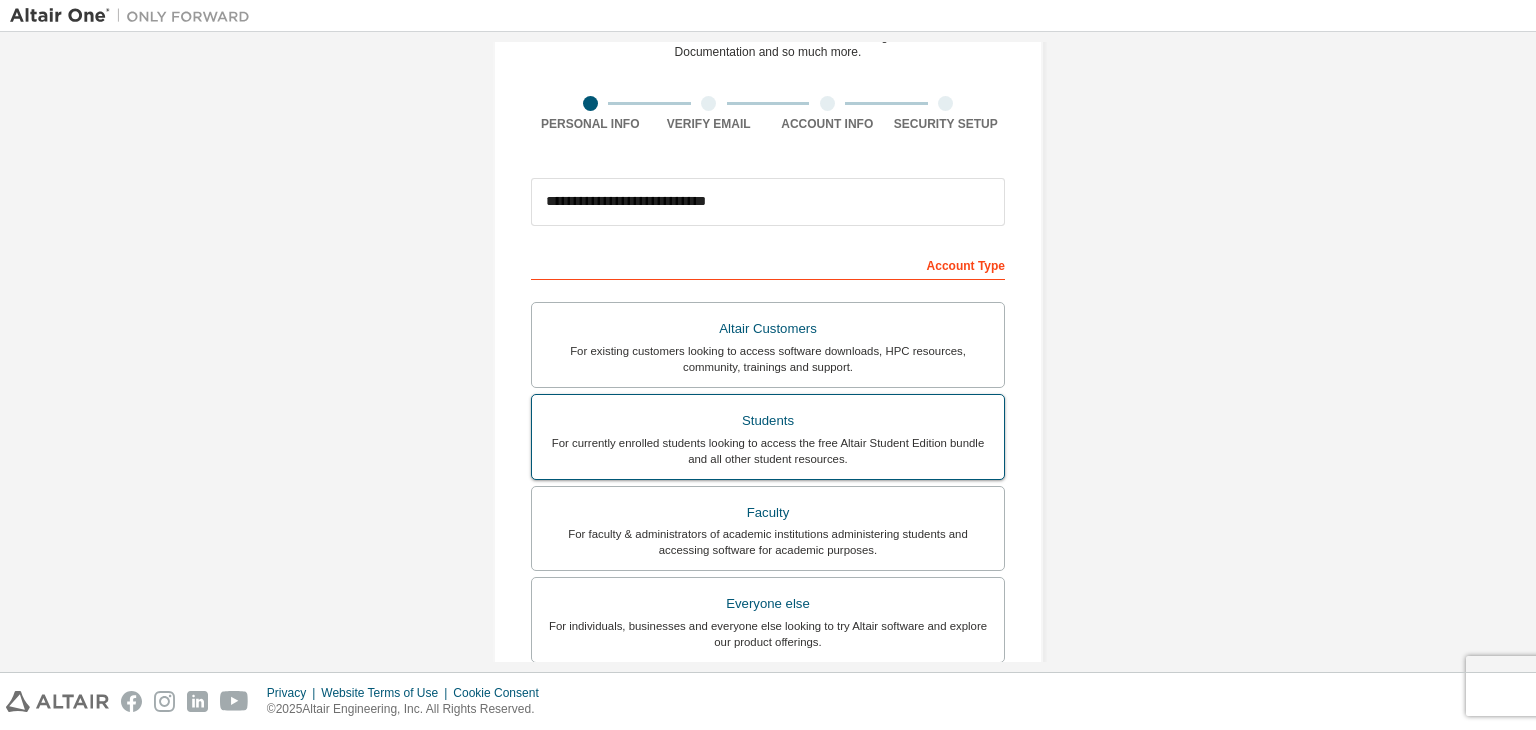 click on "For currently enrolled students looking to access the free Altair Student Edition bundle and all other student resources." at bounding box center (768, 451) 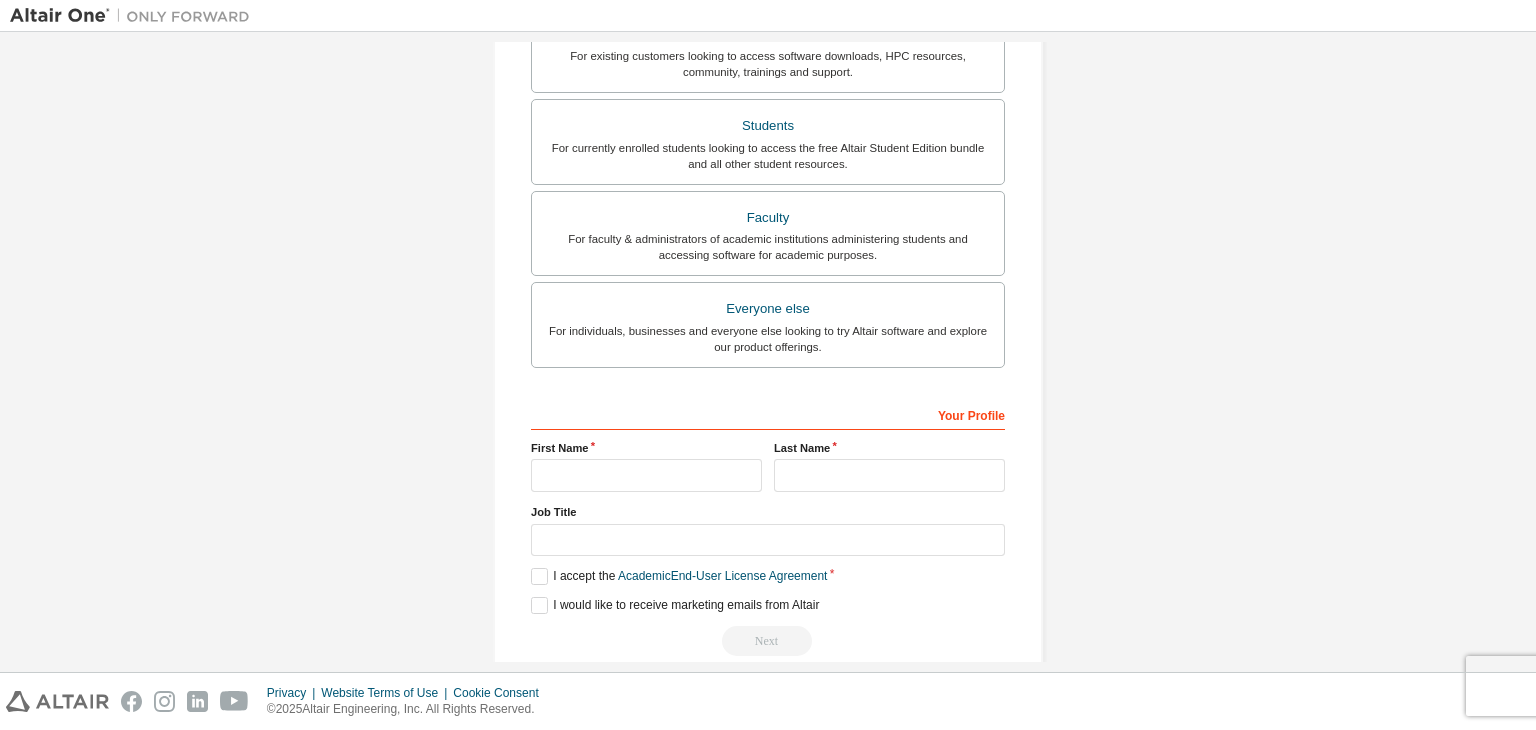 scroll, scrollTop: 435, scrollLeft: 0, axis: vertical 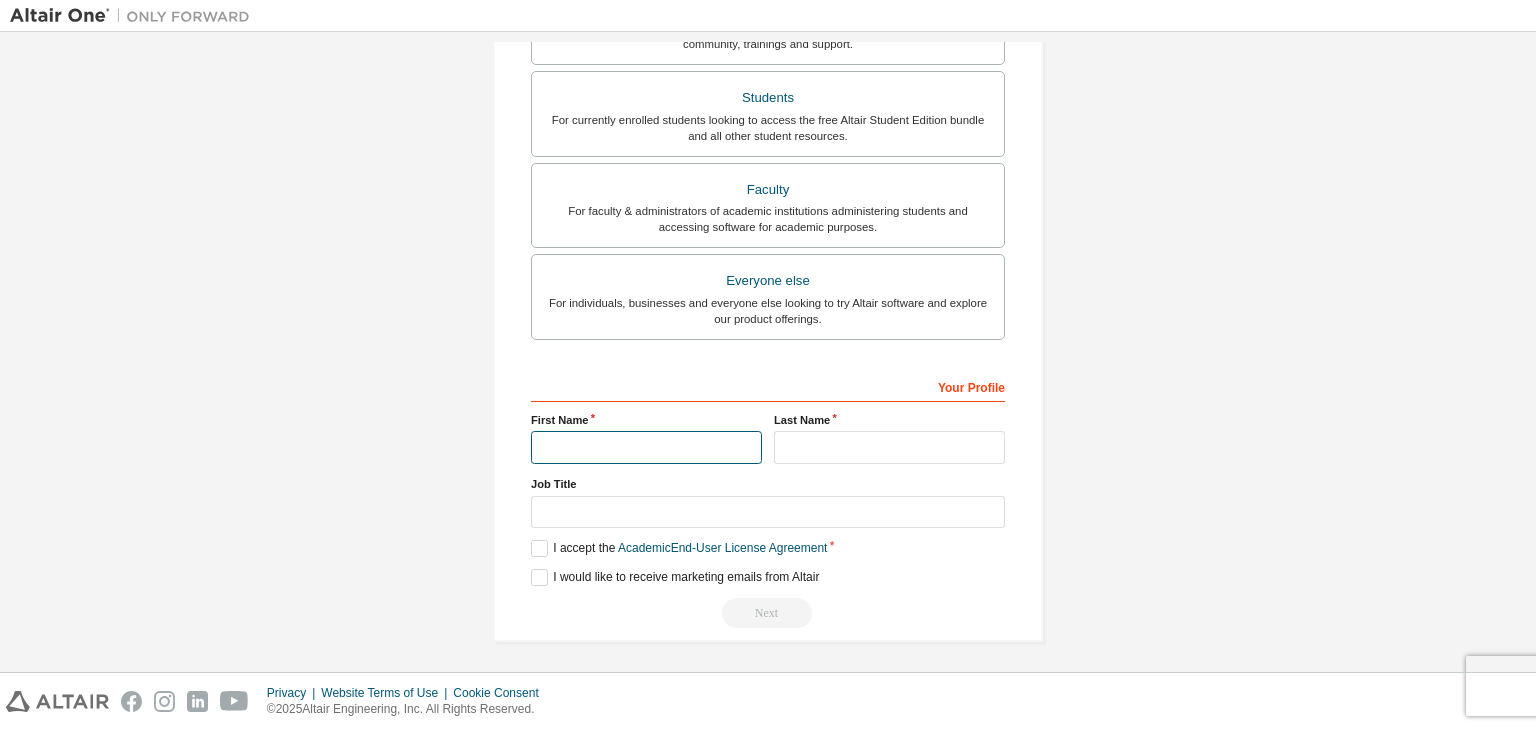 click at bounding box center [646, 447] 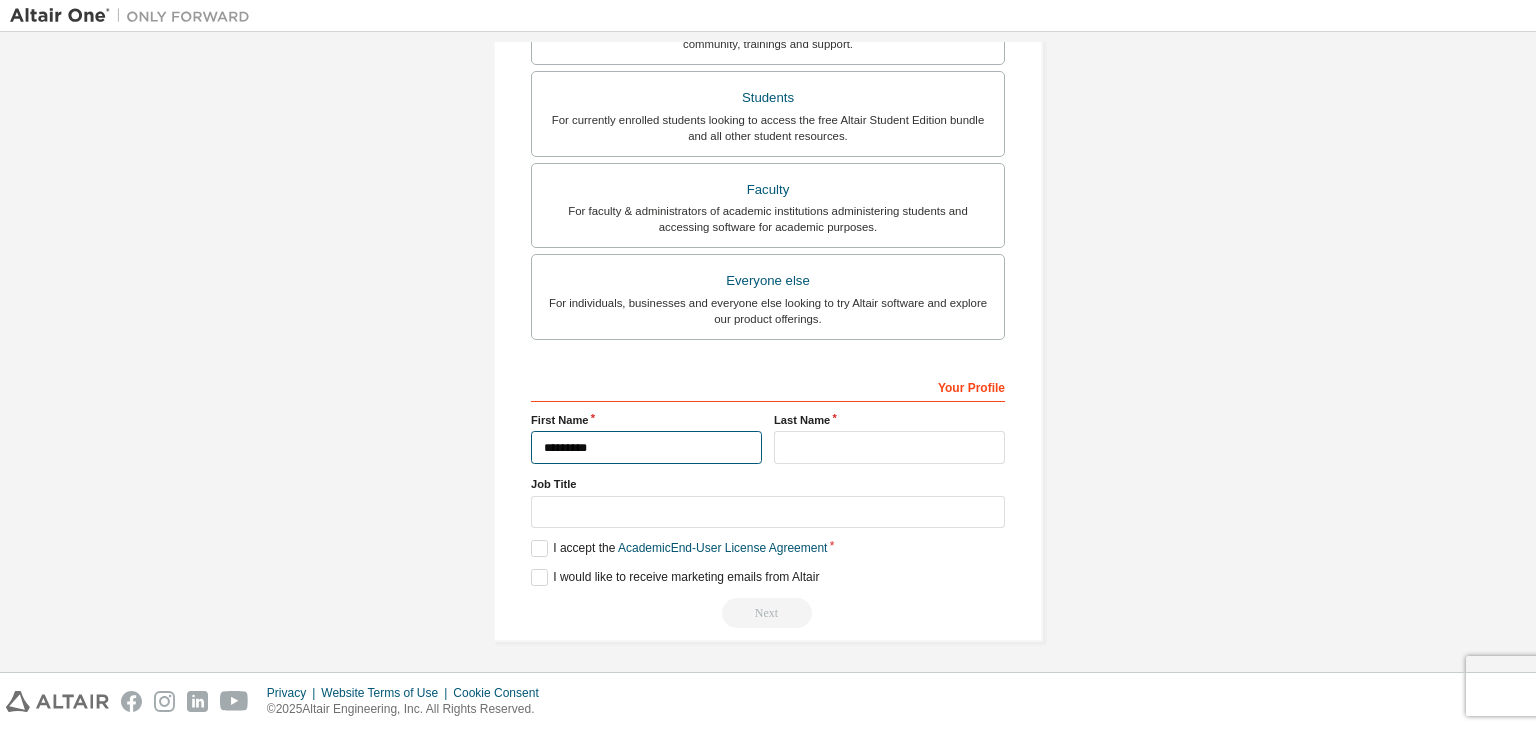 type on "********" 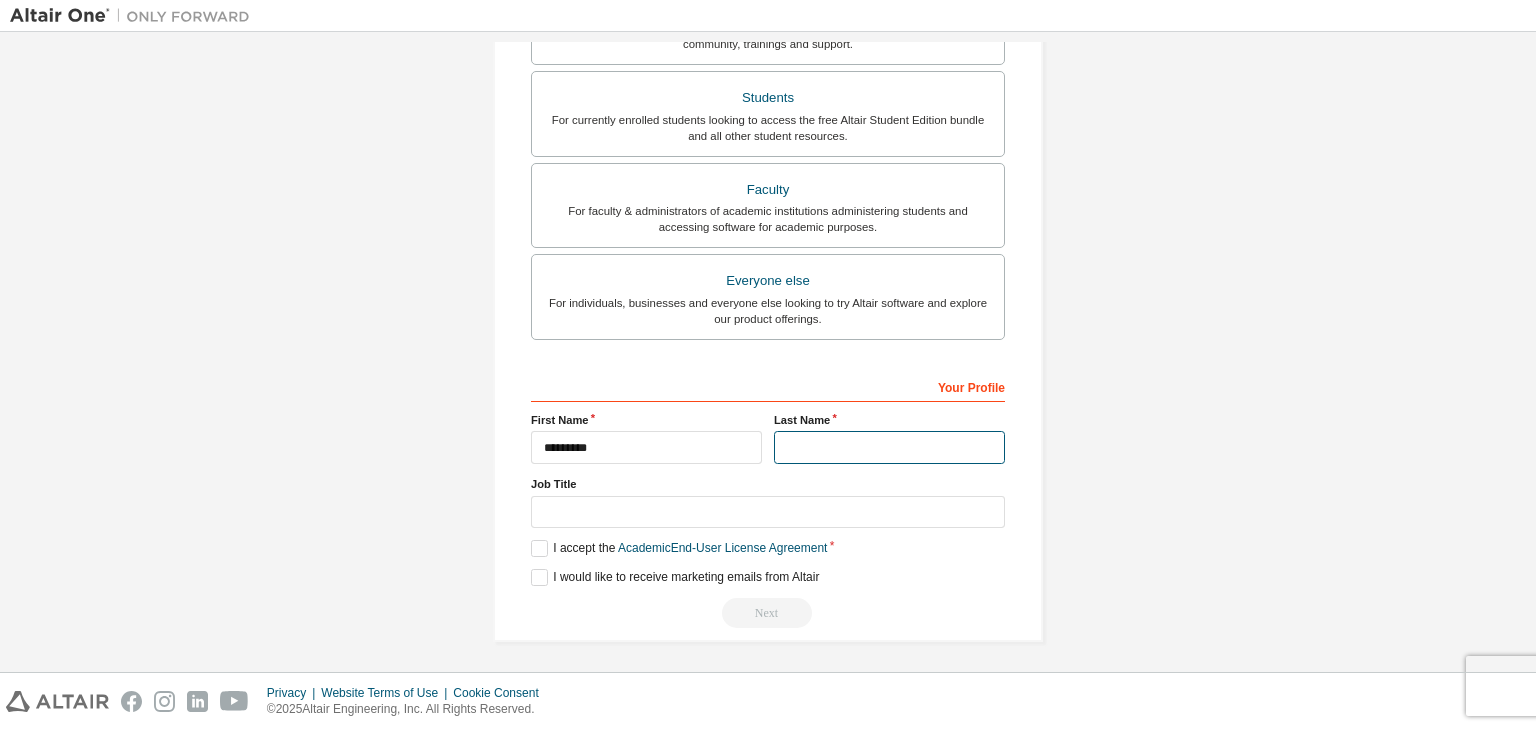 click at bounding box center [889, 447] 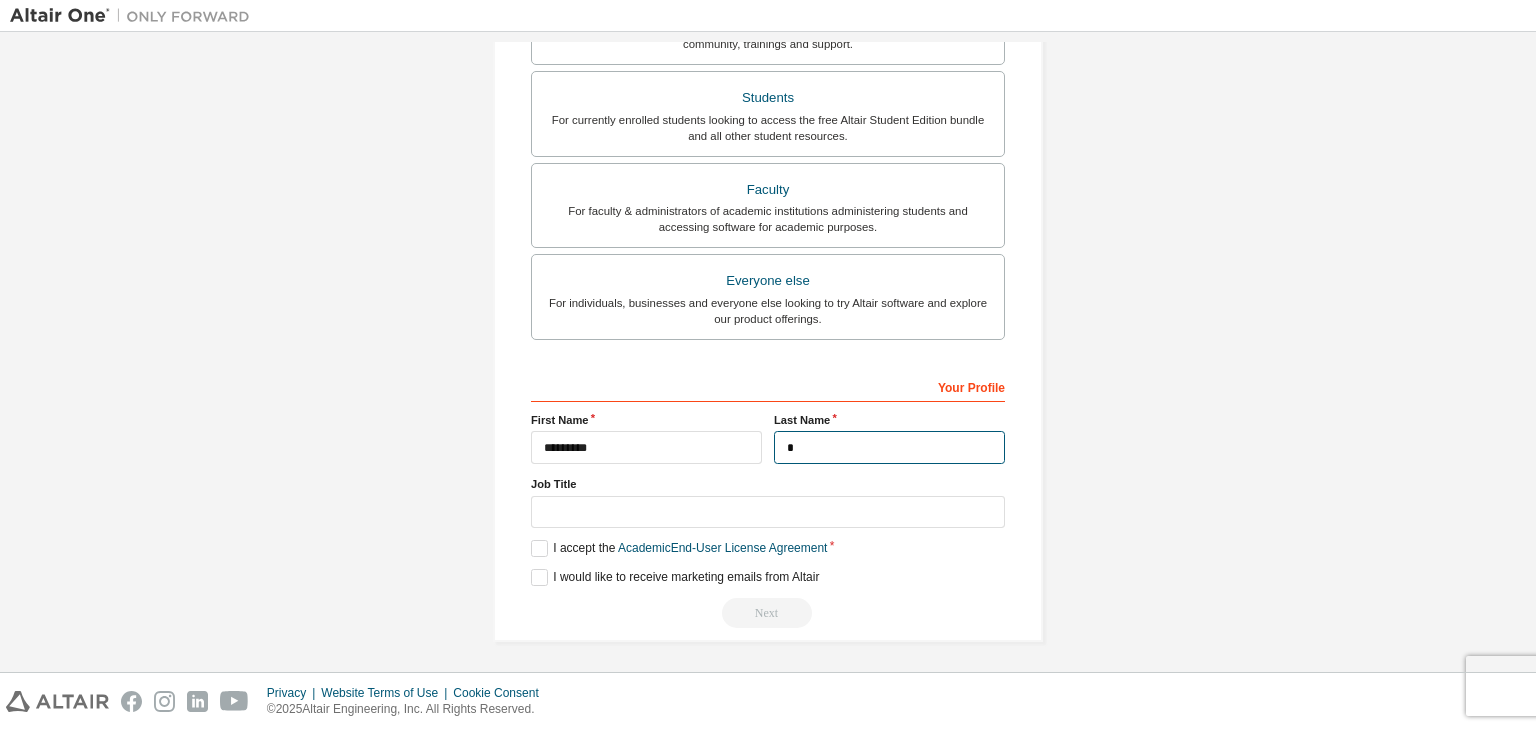 type on "*" 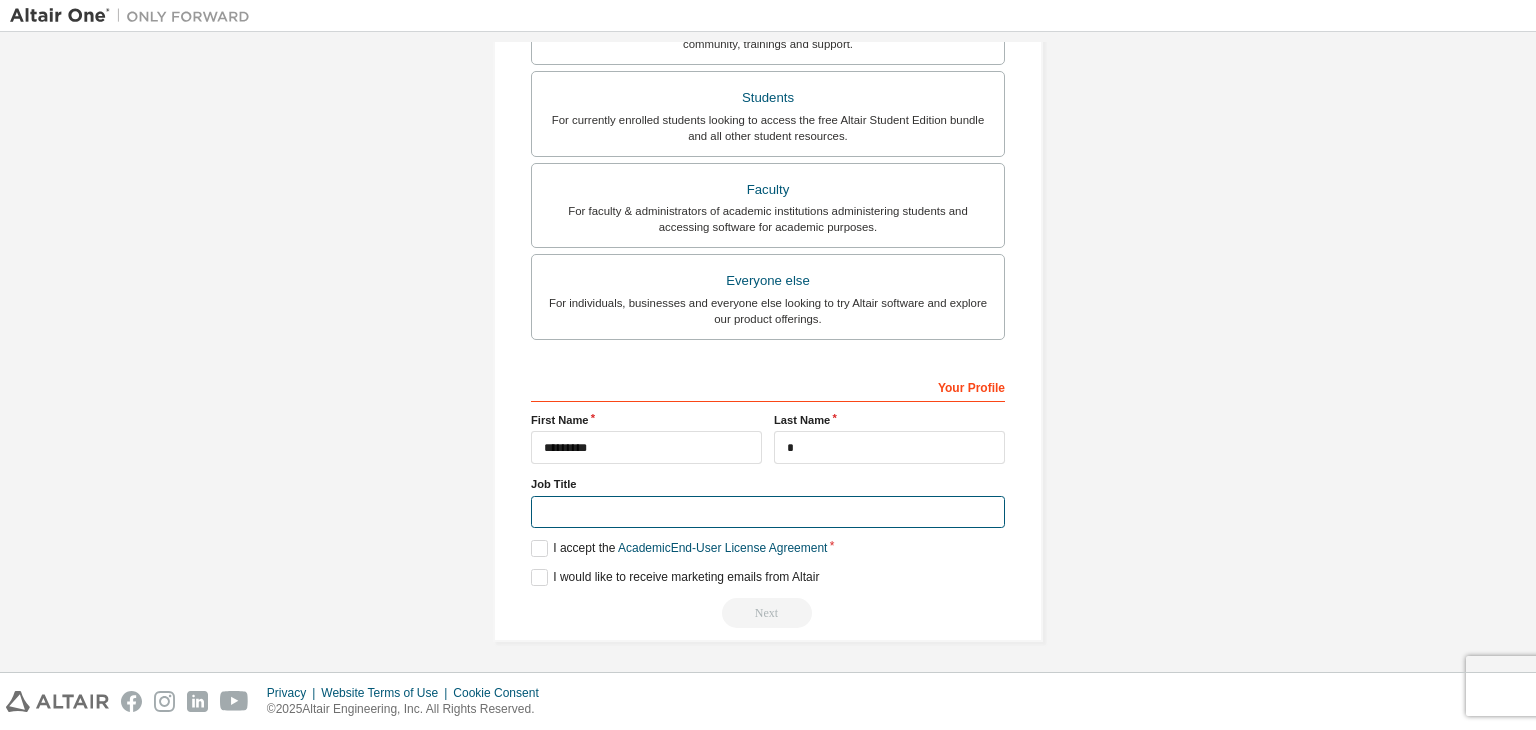 click at bounding box center (768, 512) 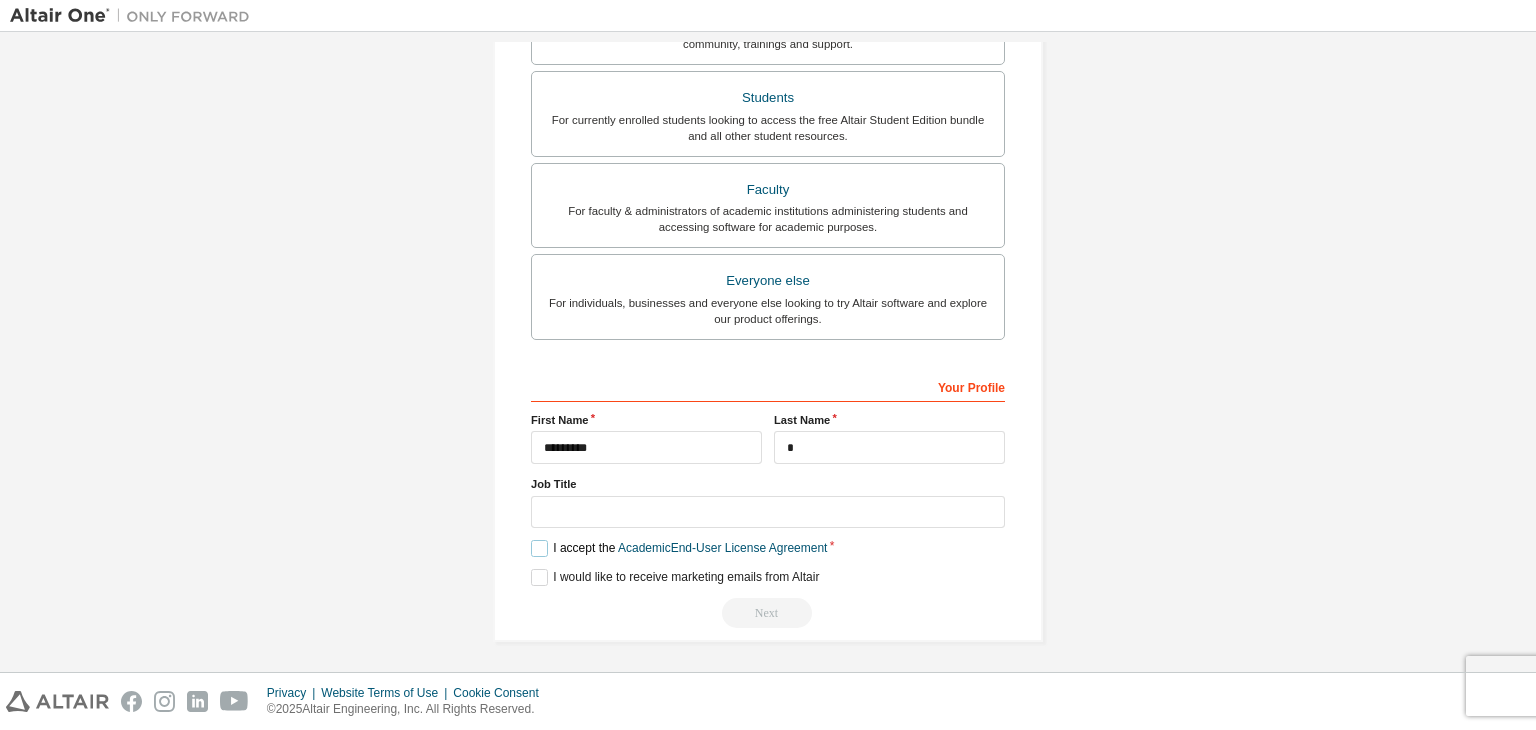 click on "I accept the   Academic   End-User License Agreement" at bounding box center [679, 548] 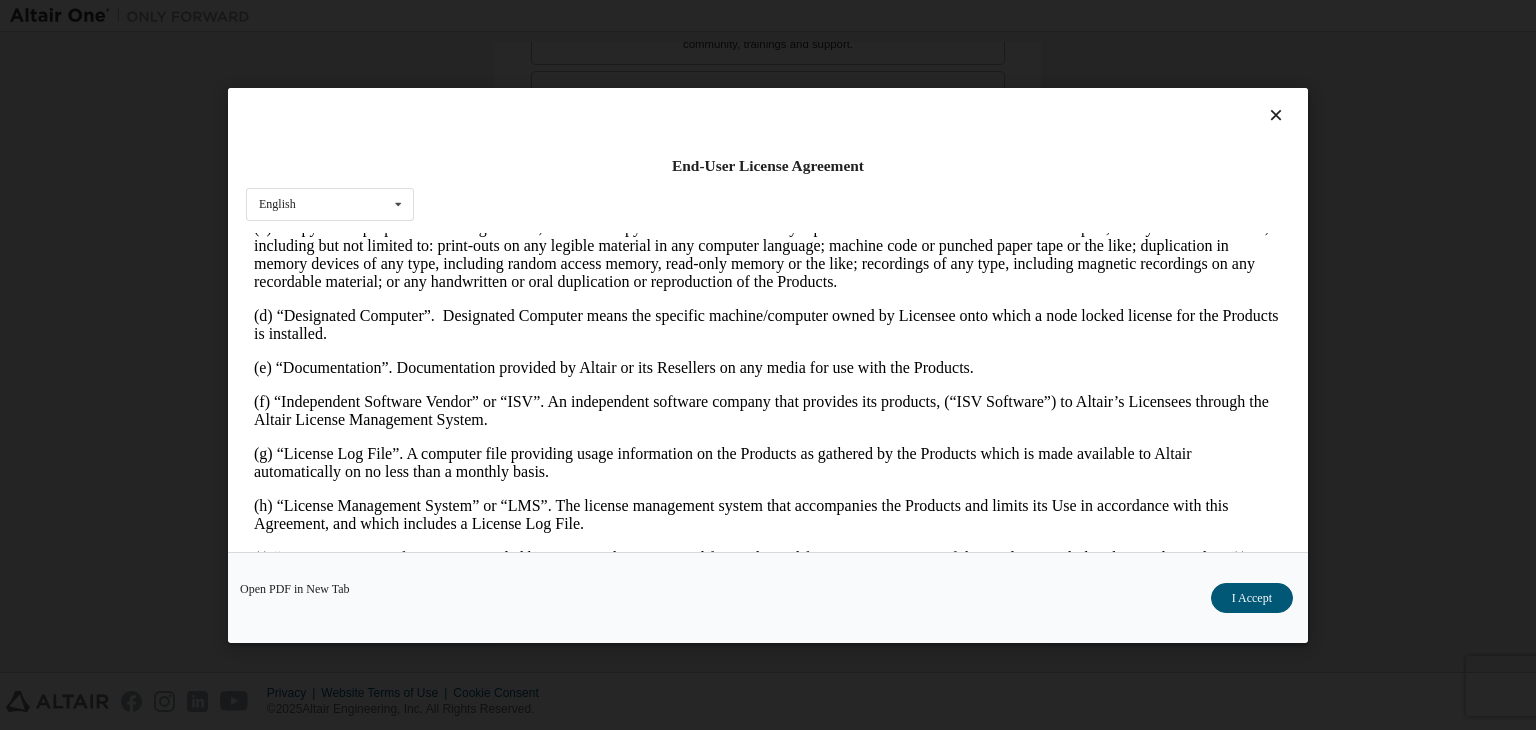 scroll, scrollTop: 547, scrollLeft: 0, axis: vertical 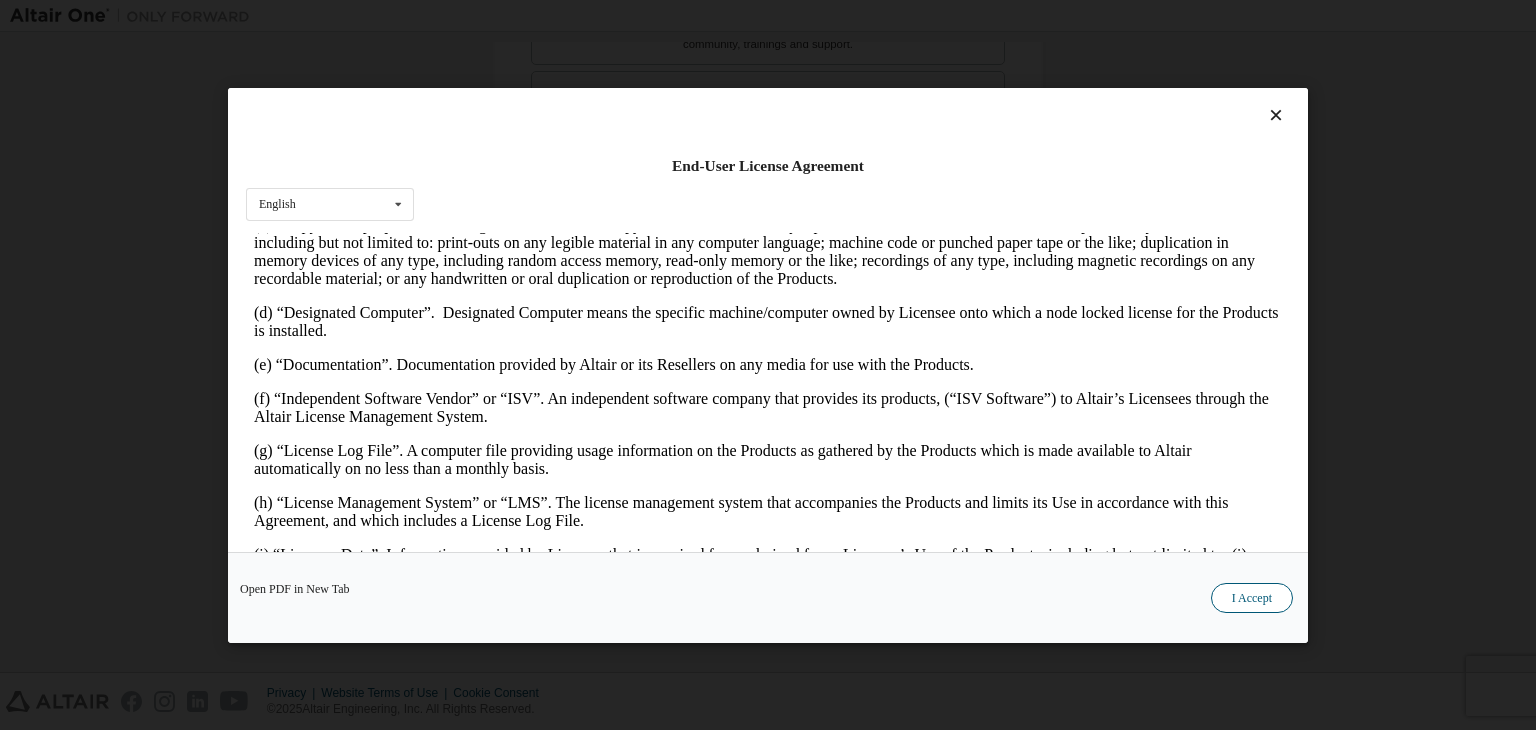 click on "I Accept" at bounding box center (1252, 598) 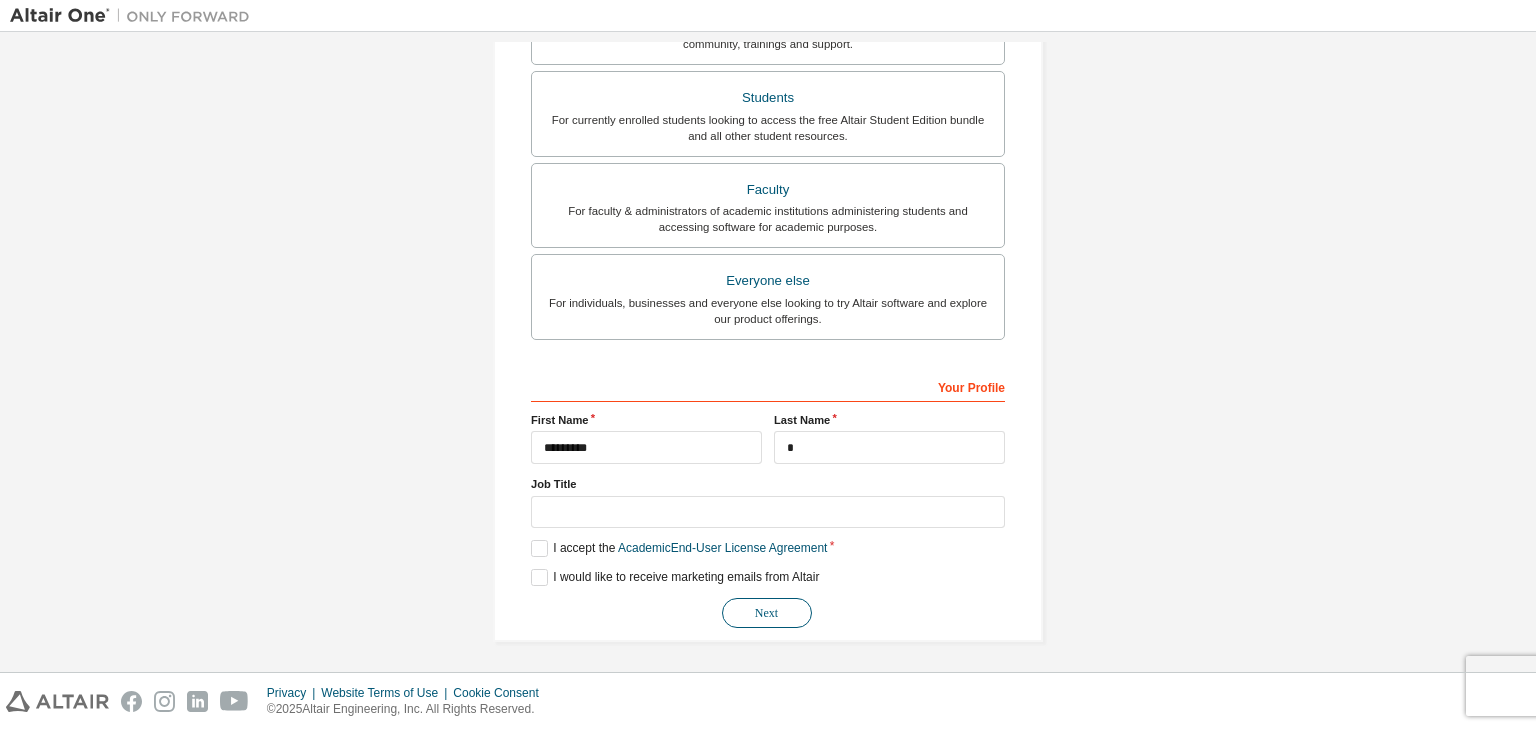 click on "Next" at bounding box center [767, 613] 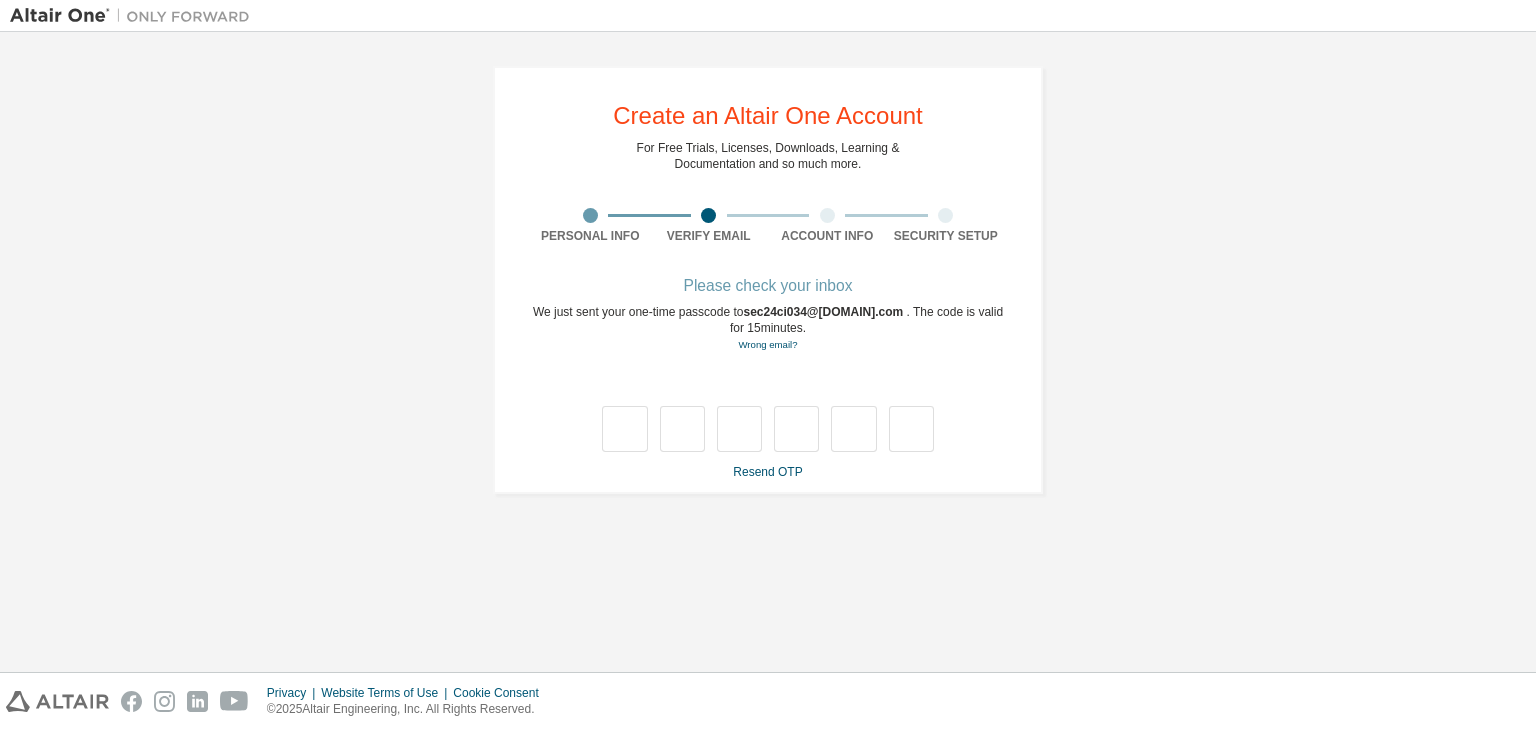 scroll, scrollTop: 0, scrollLeft: 0, axis: both 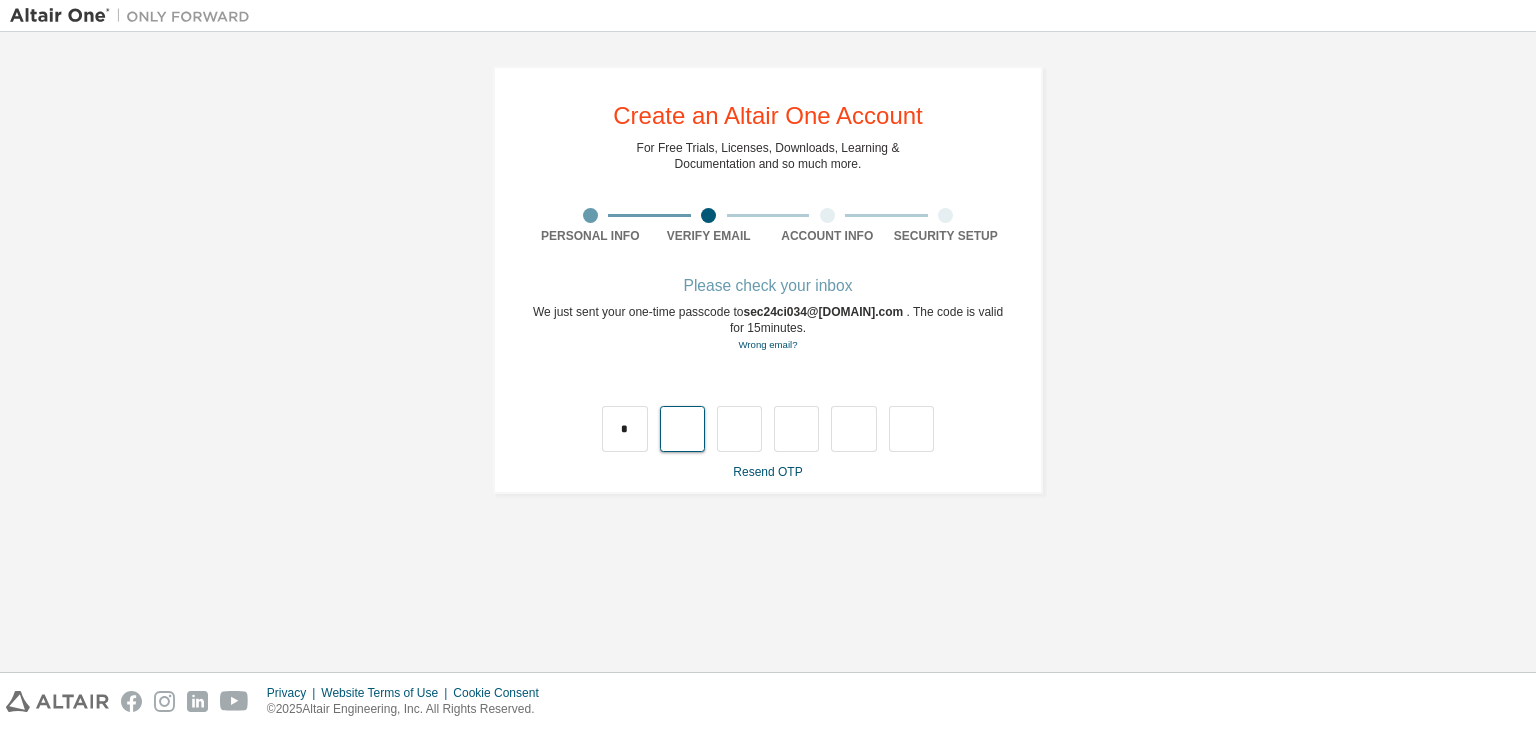 type on "*" 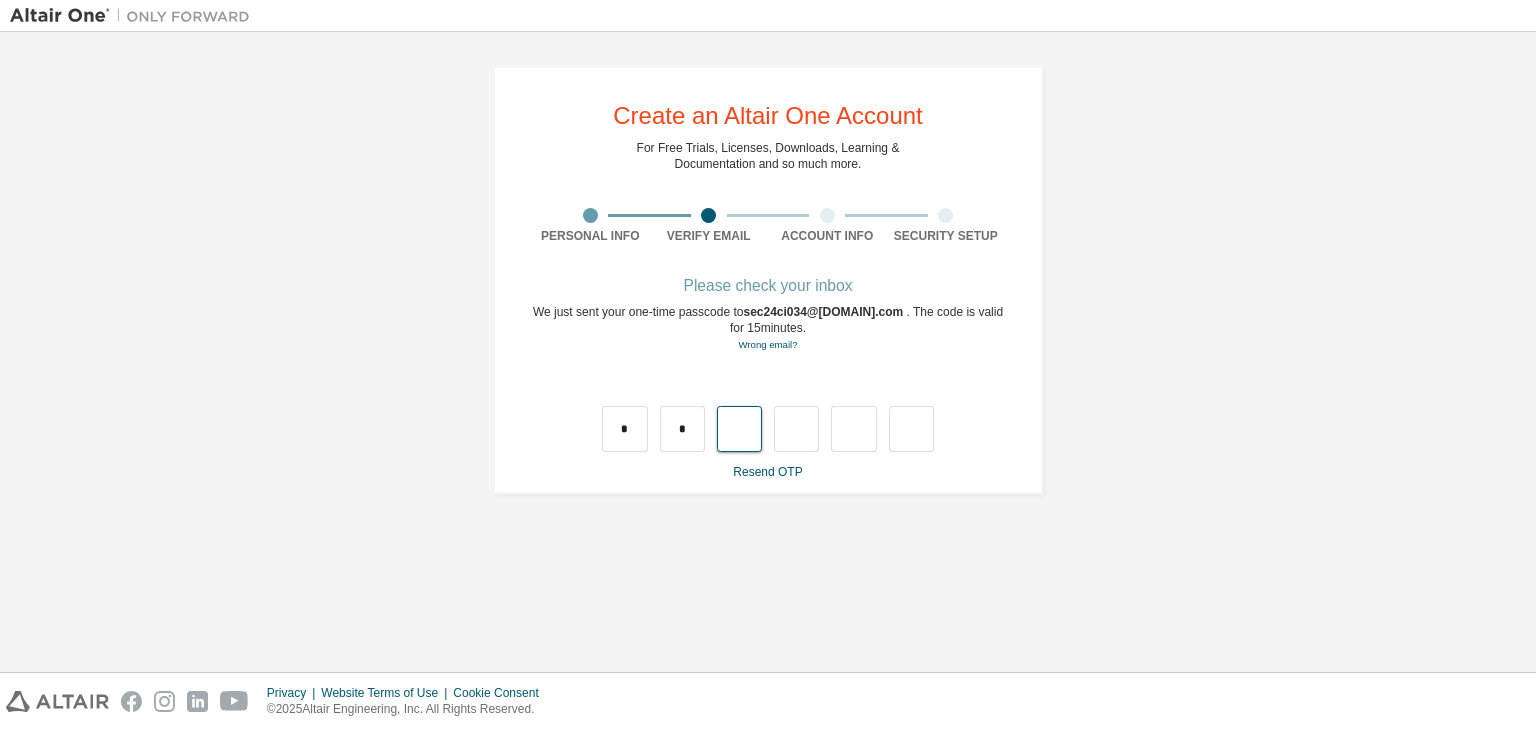 type on "*" 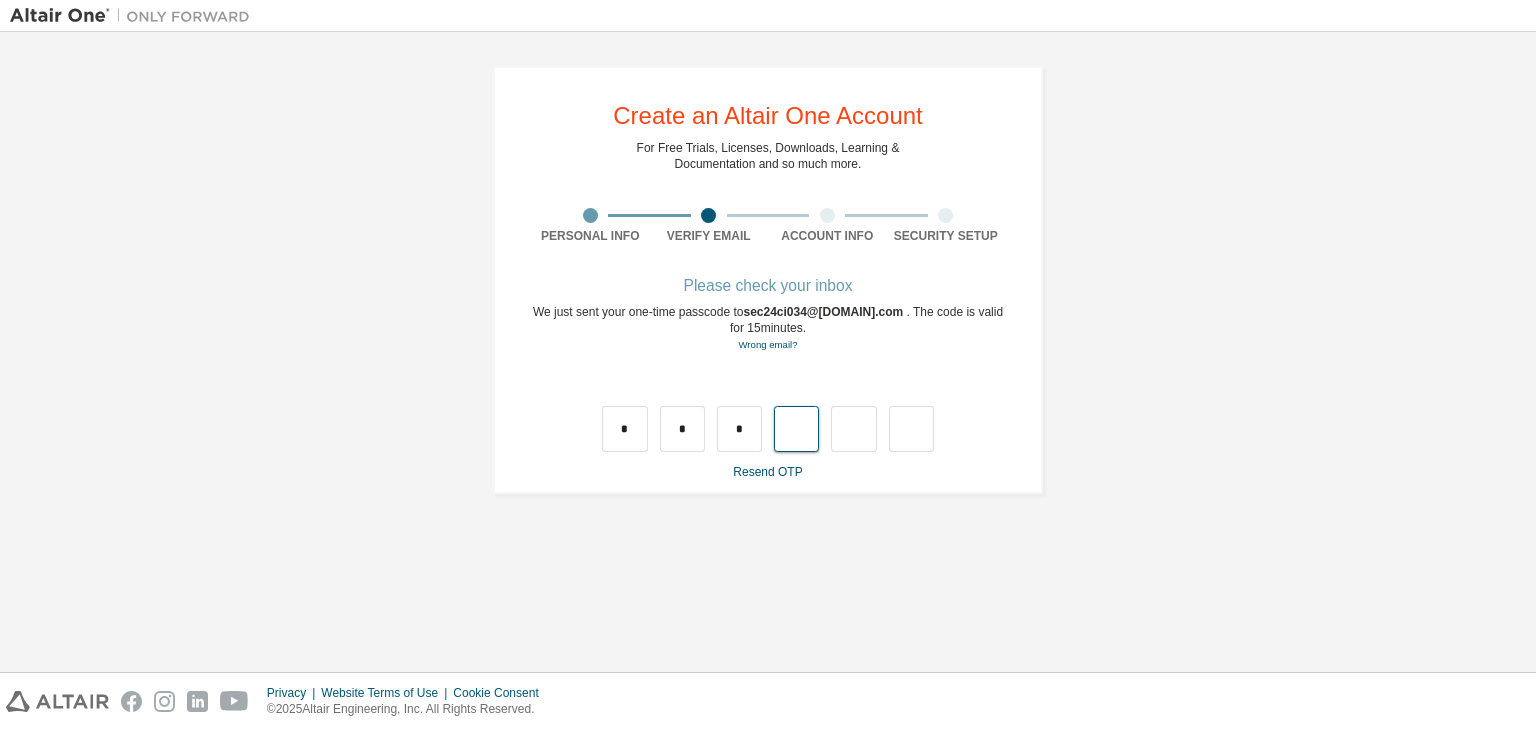 type on "*" 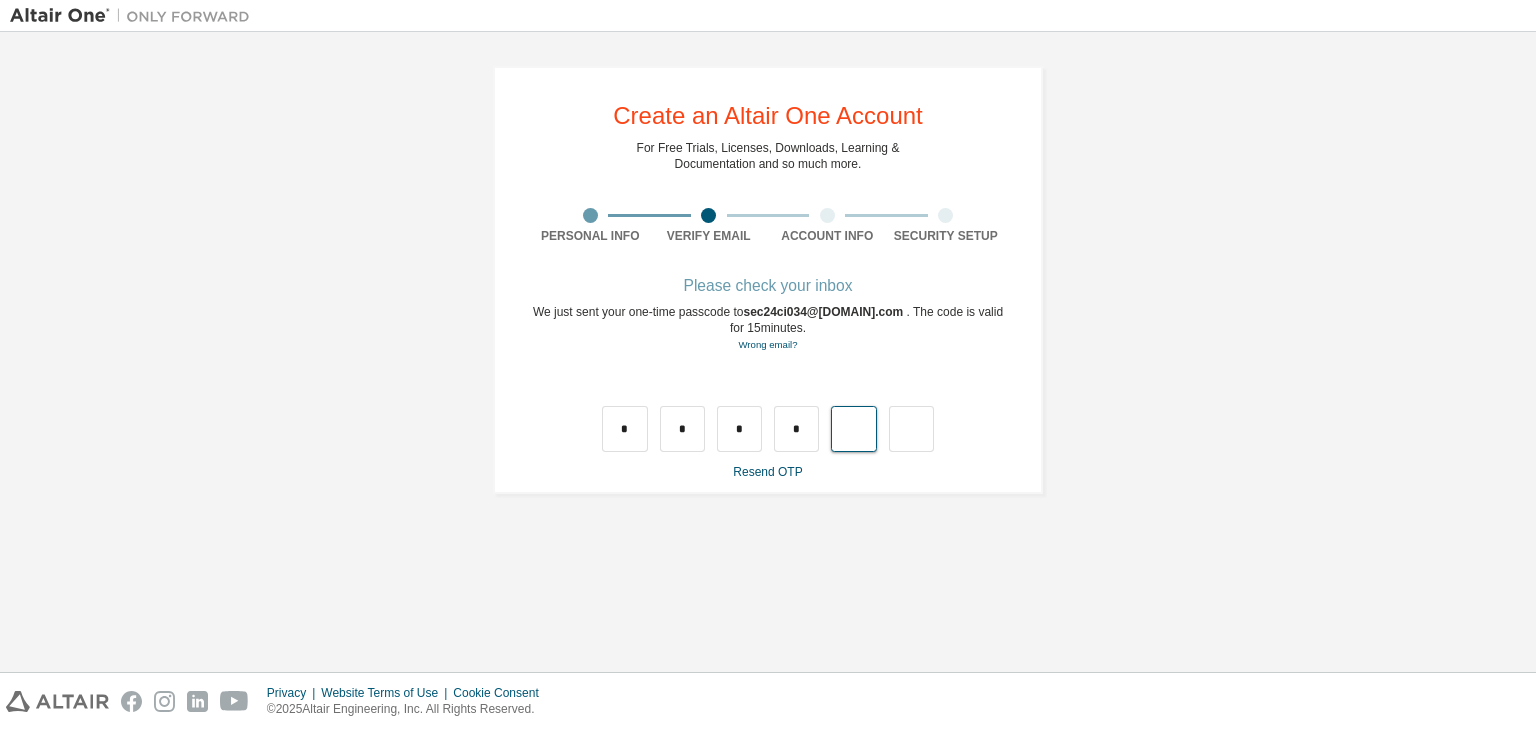 type on "*" 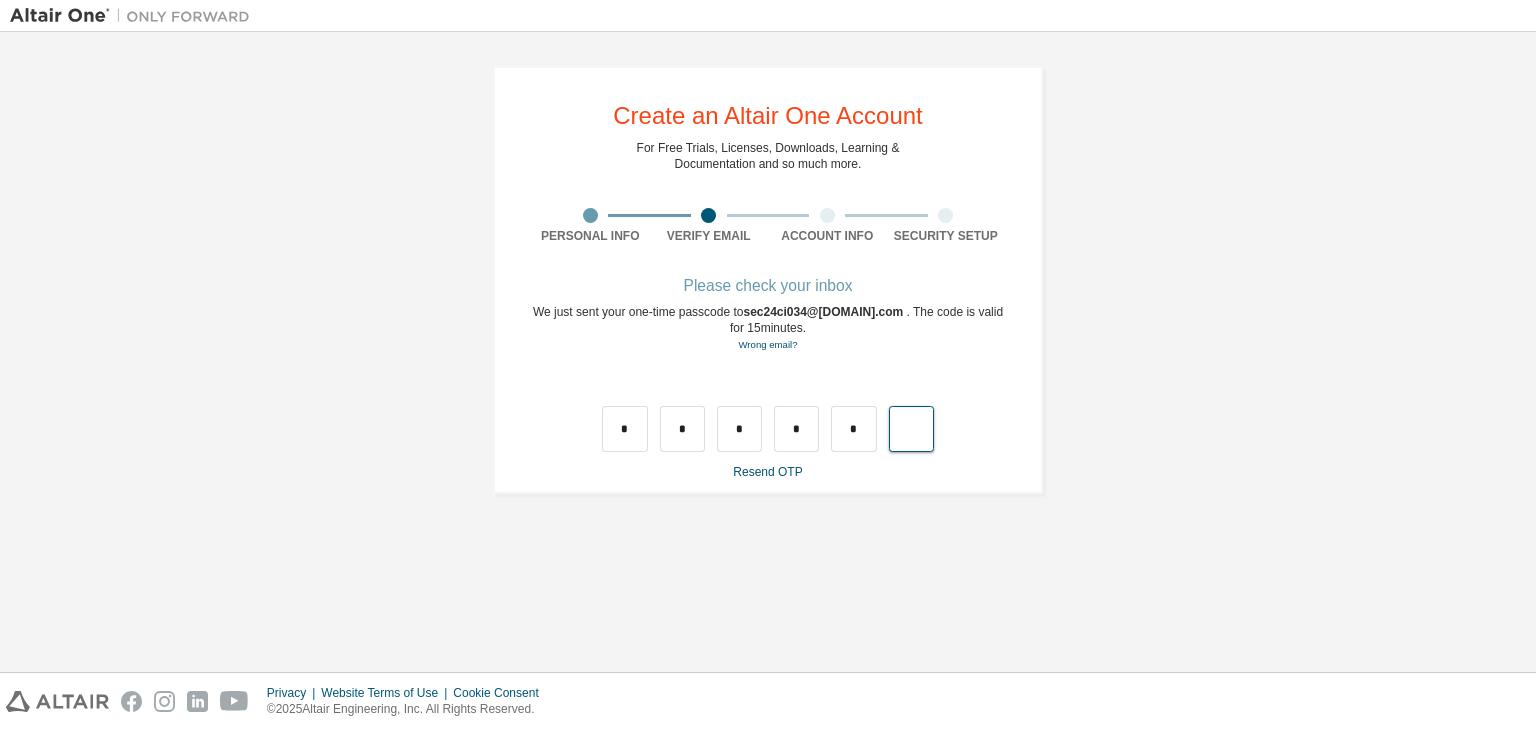 type on "*" 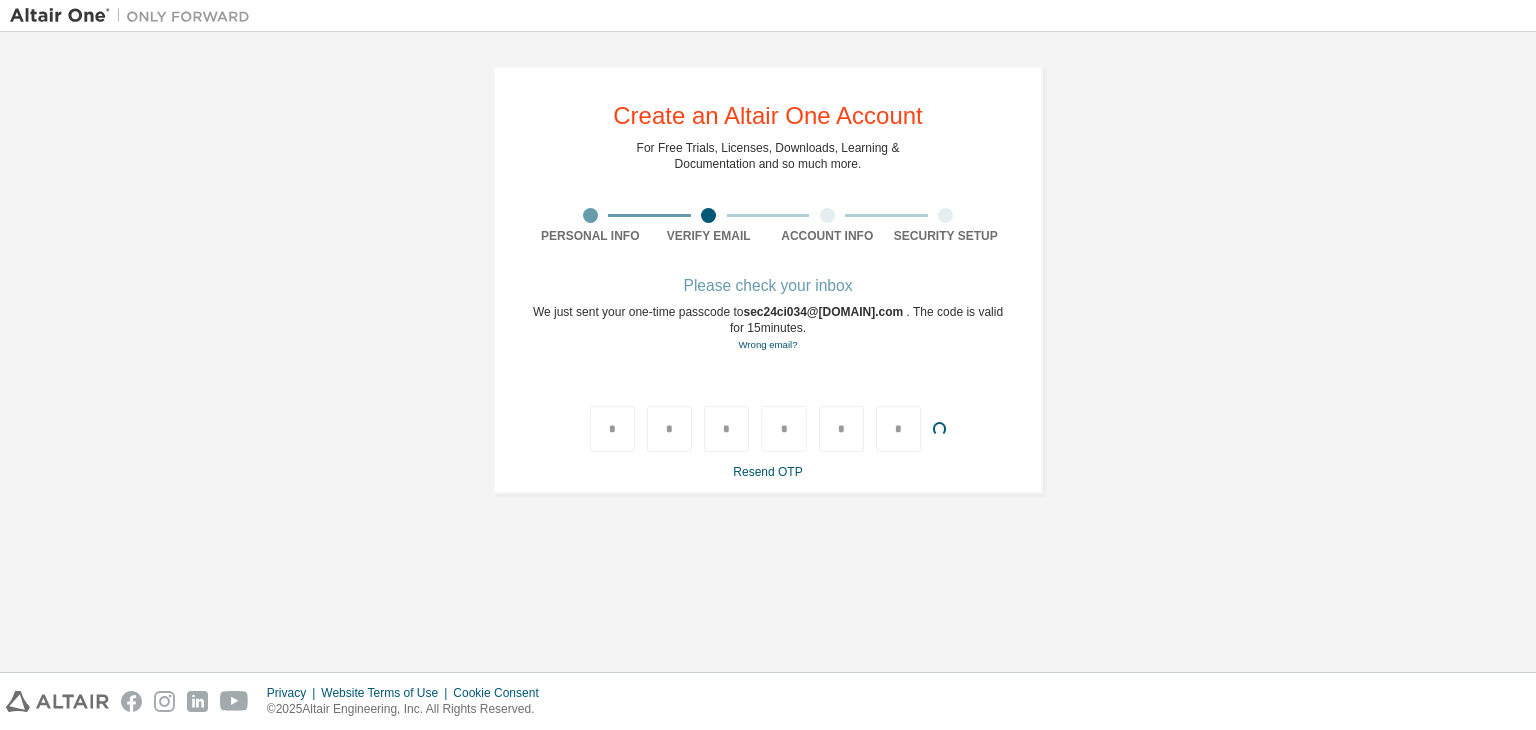 type 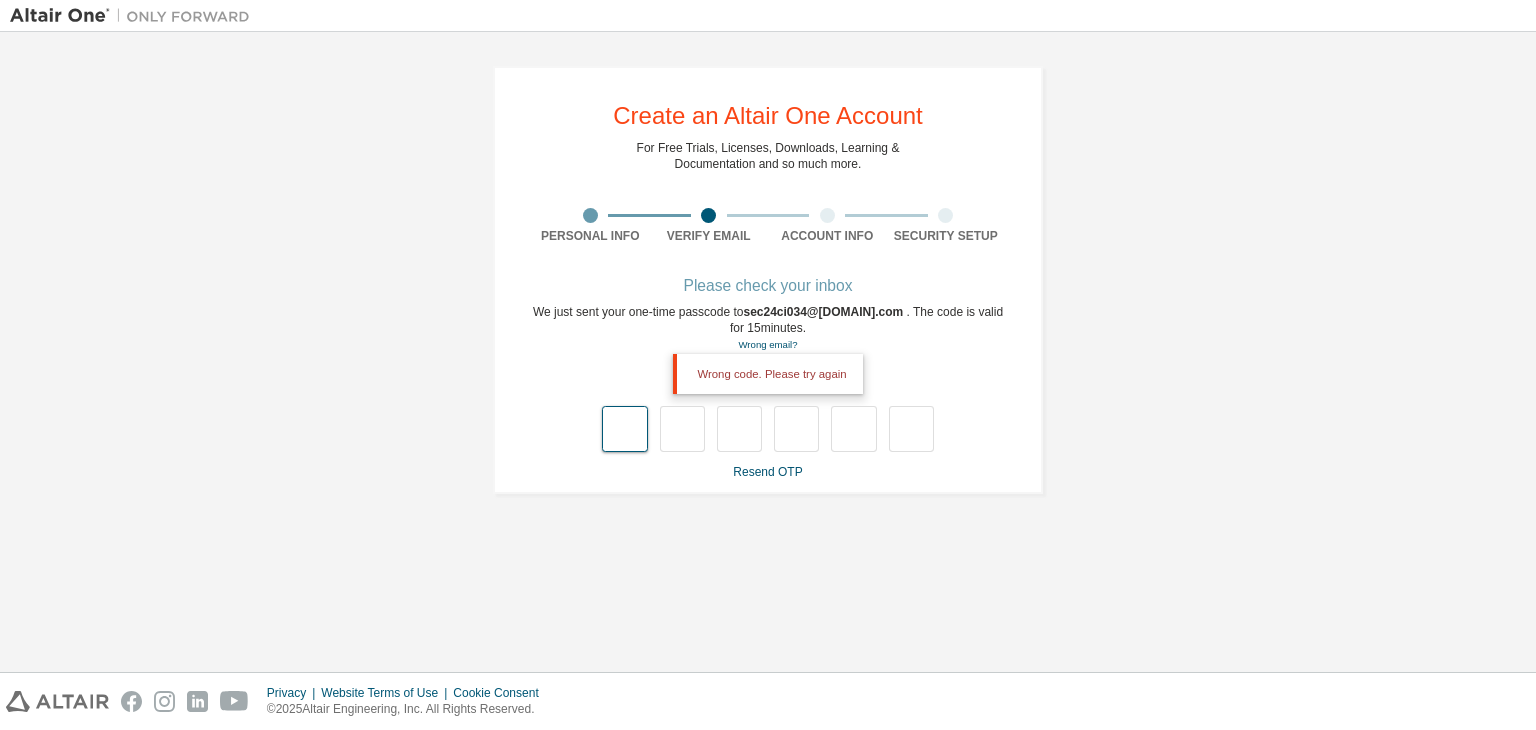 click at bounding box center (624, 429) 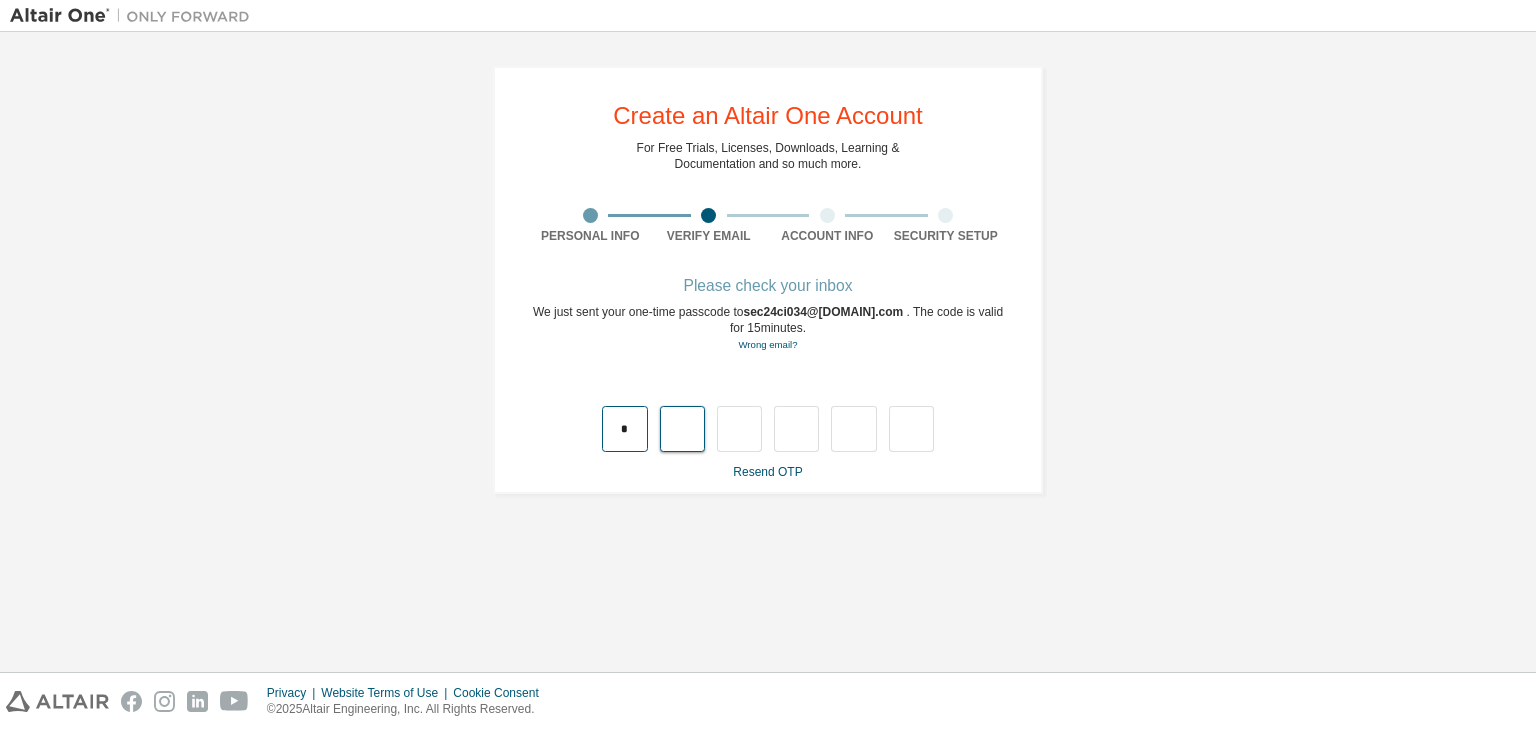 type on "*" 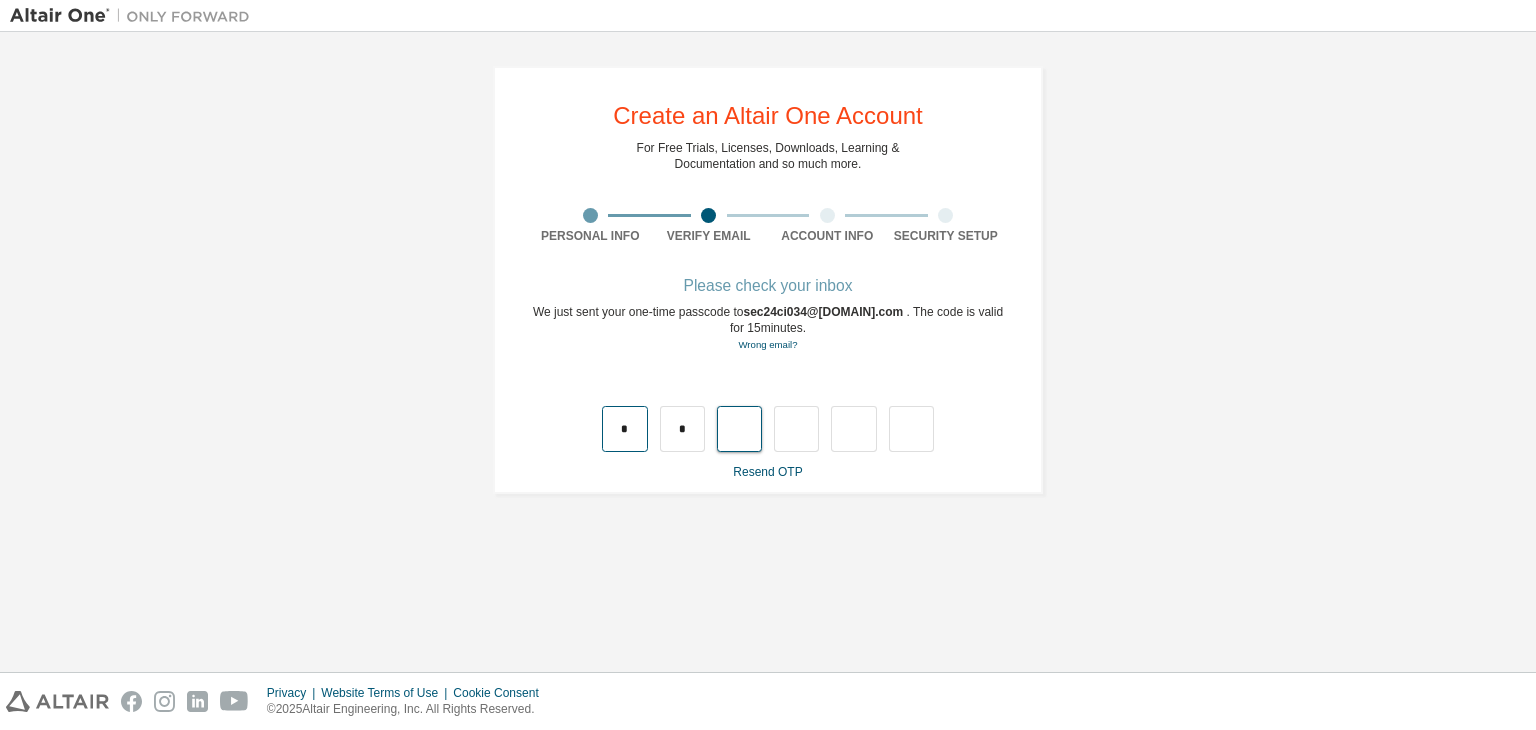 type on "*" 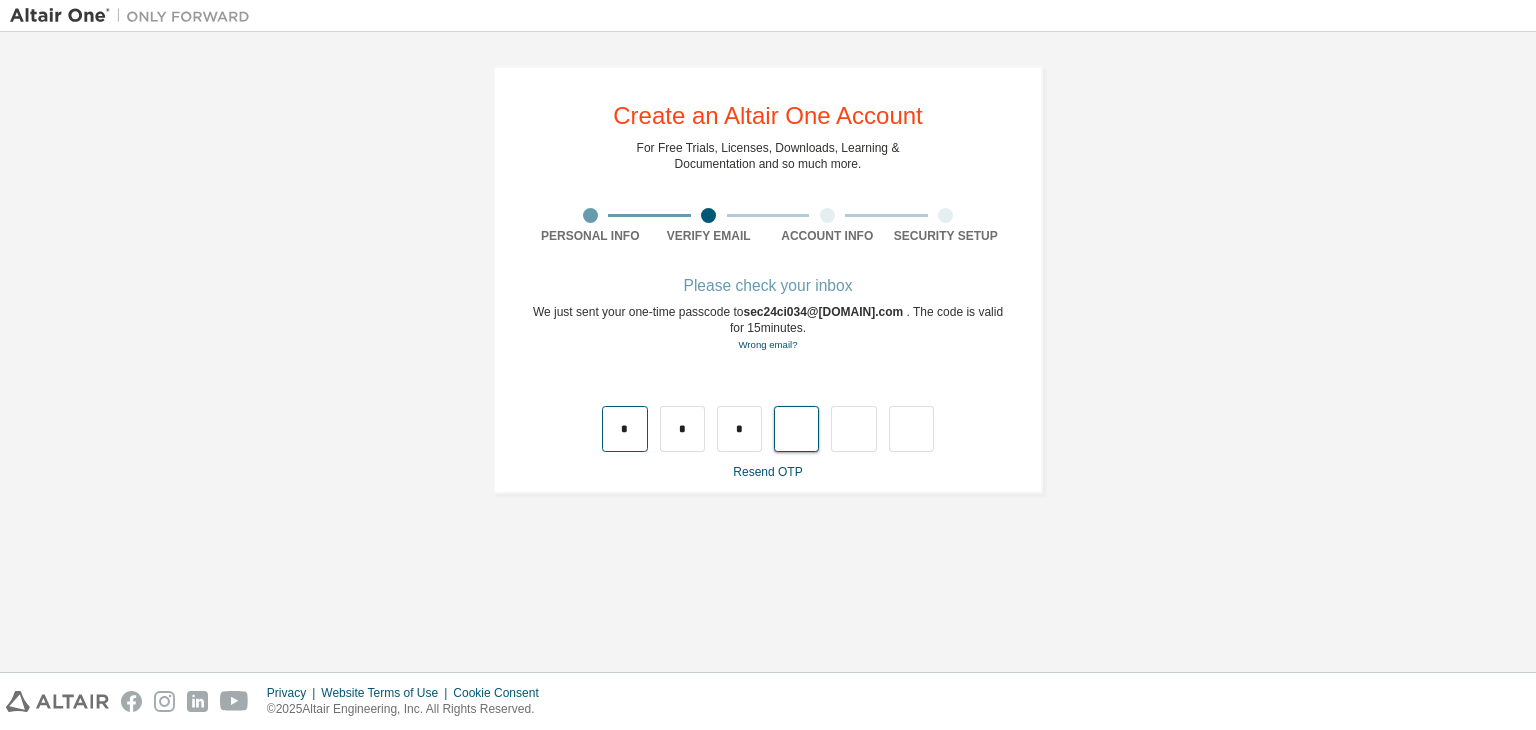 type on "*" 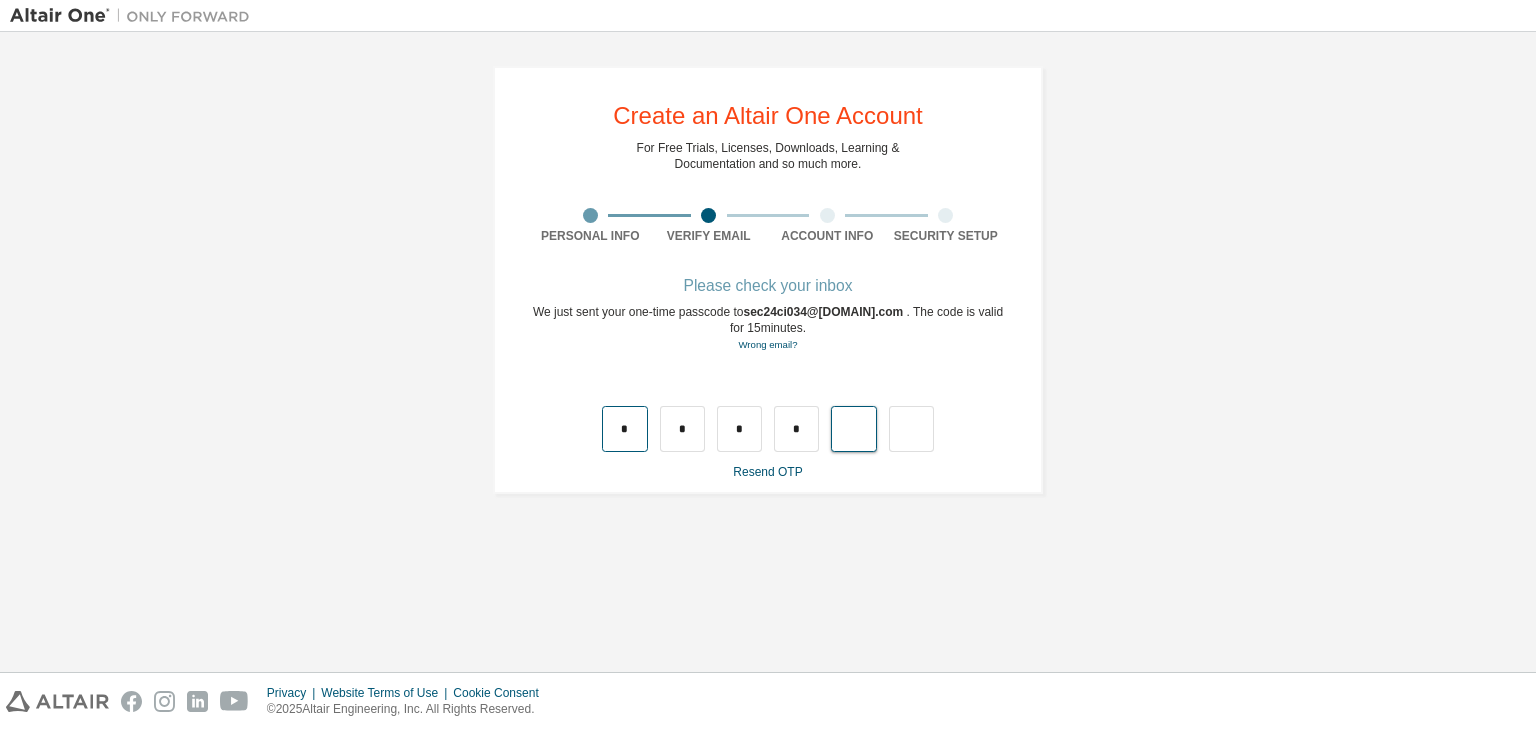 type on "*" 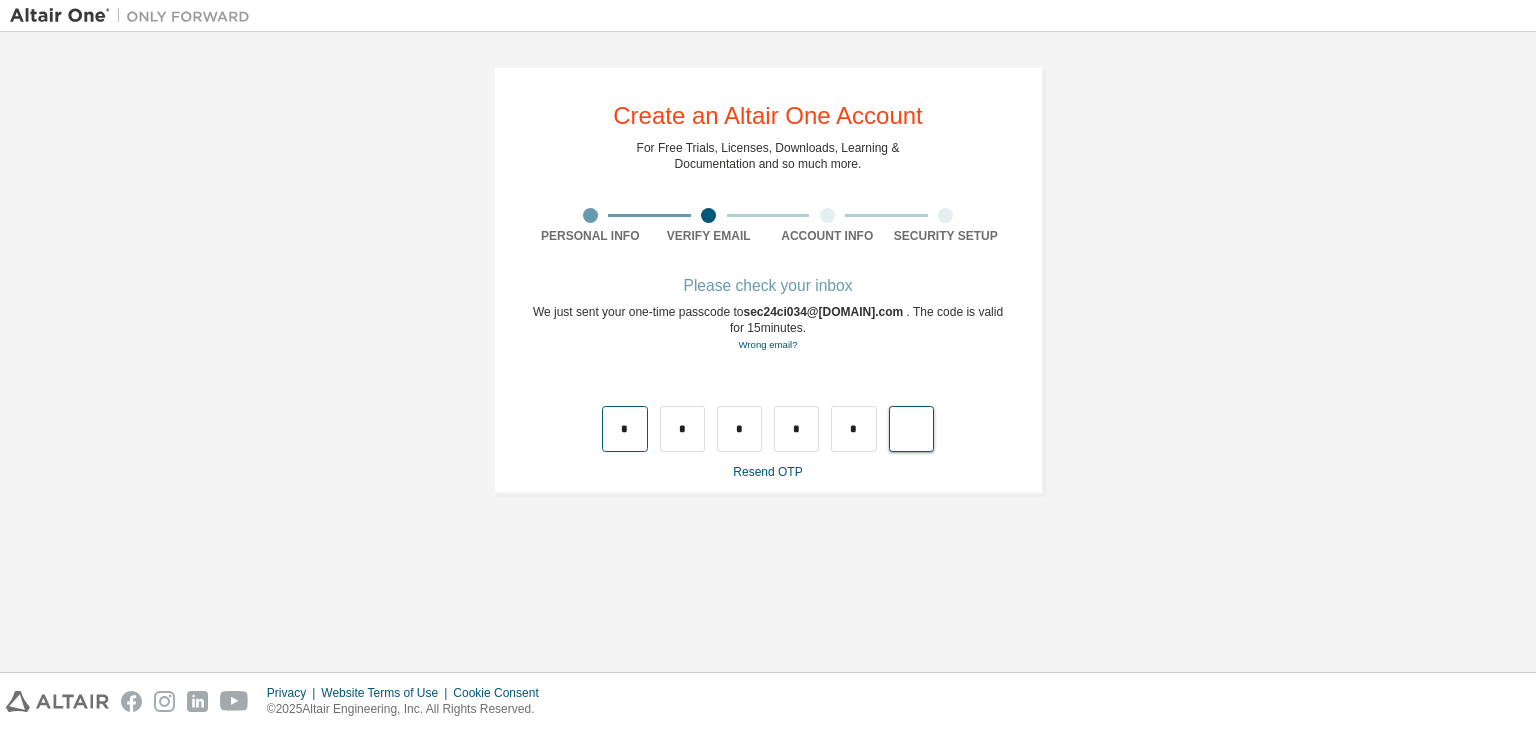 type on "*" 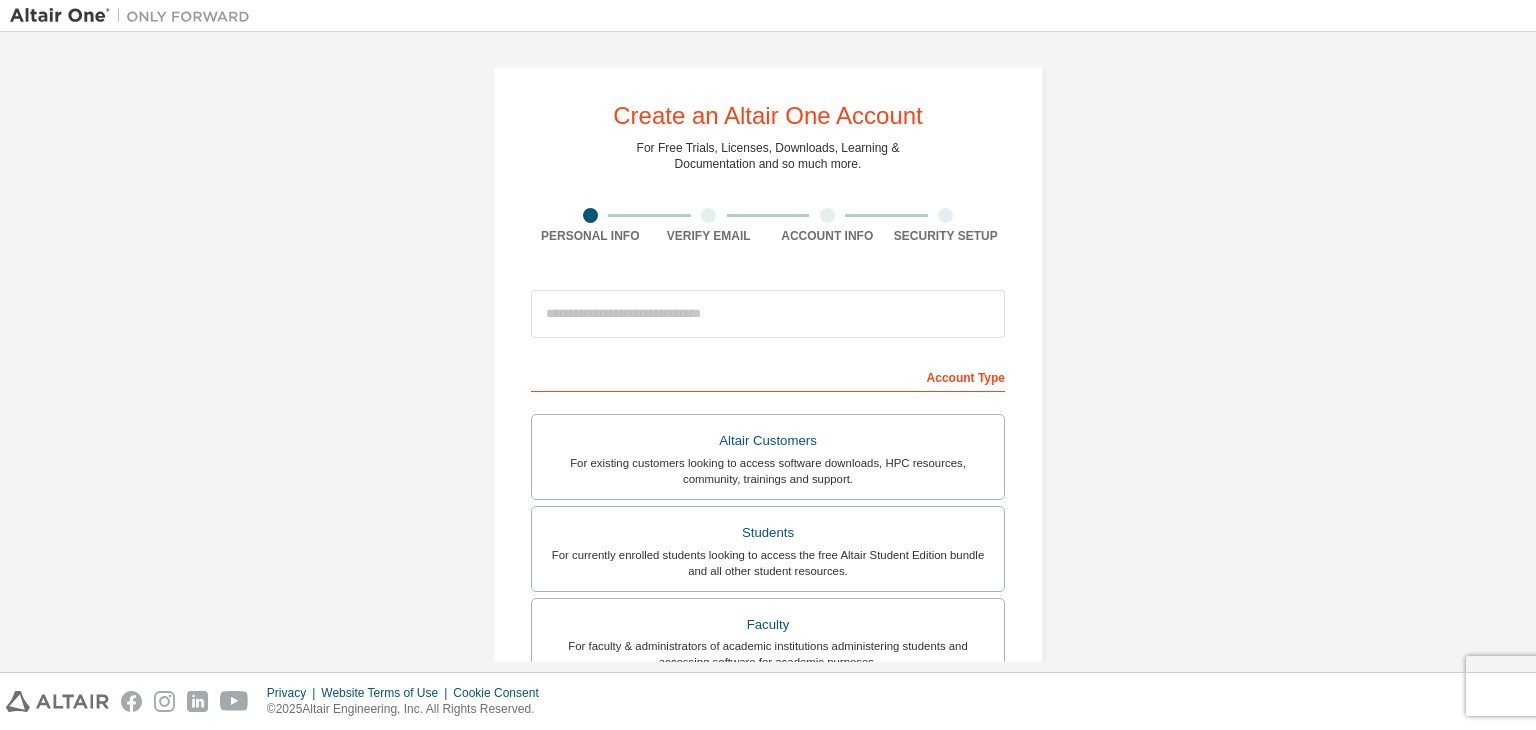 scroll, scrollTop: 0, scrollLeft: 0, axis: both 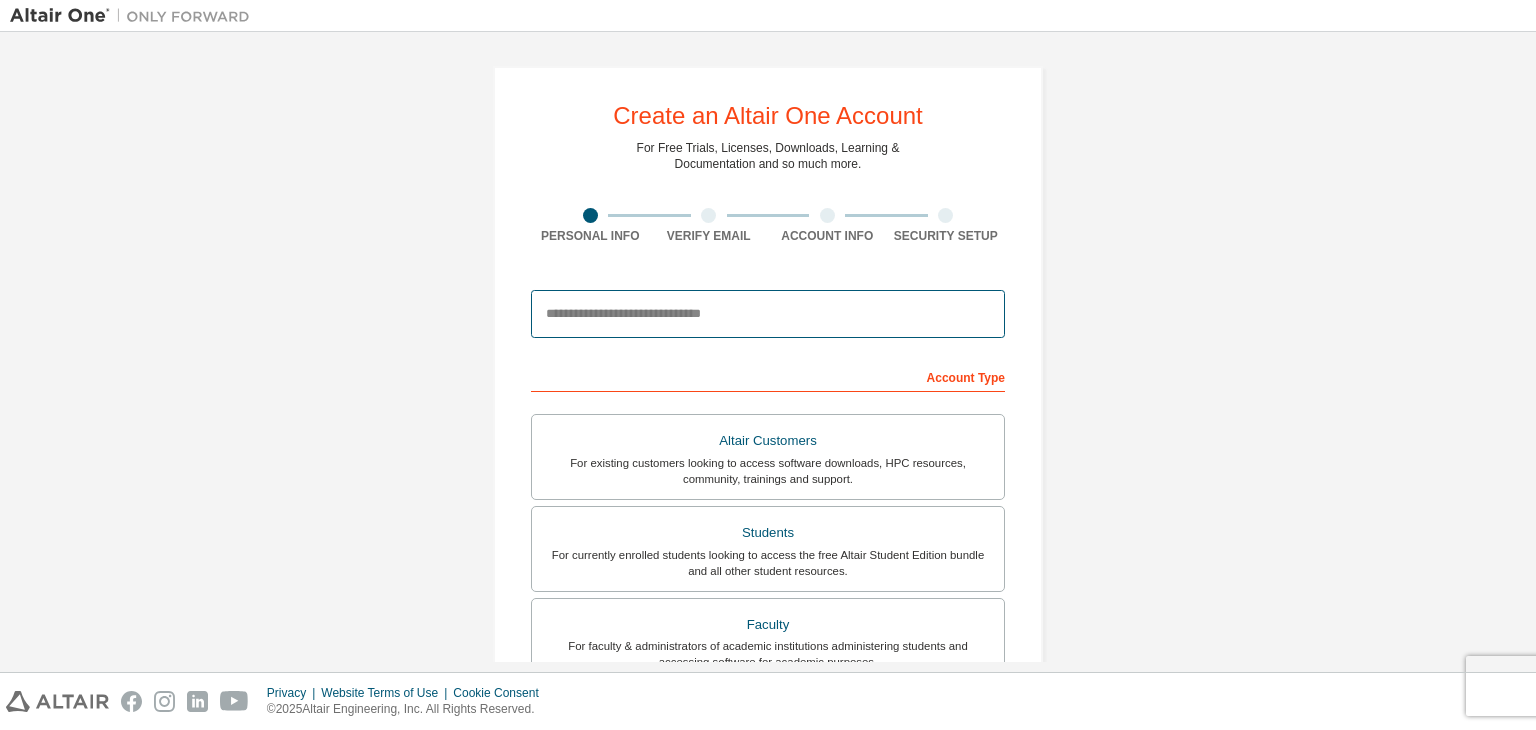 click at bounding box center [768, 314] 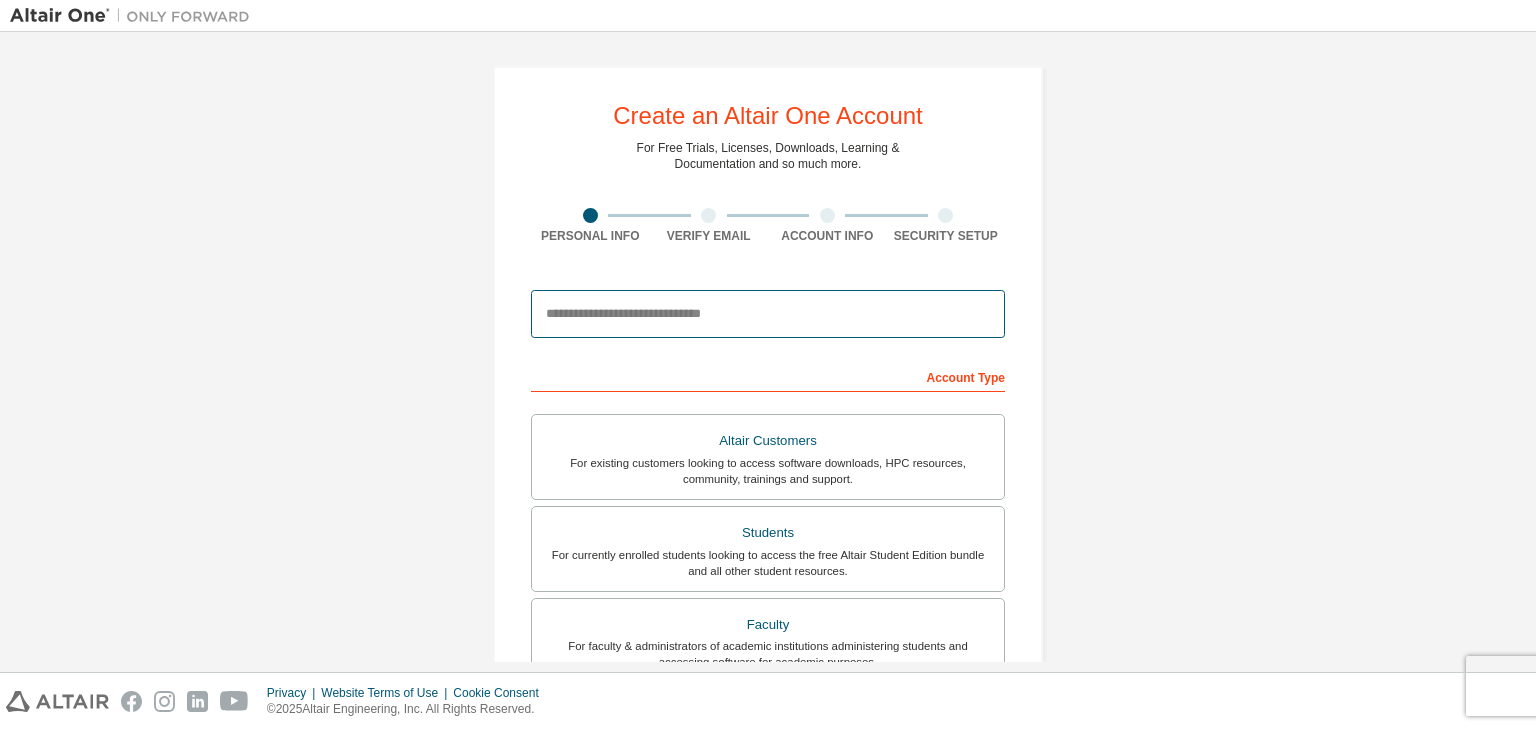 type on "**********" 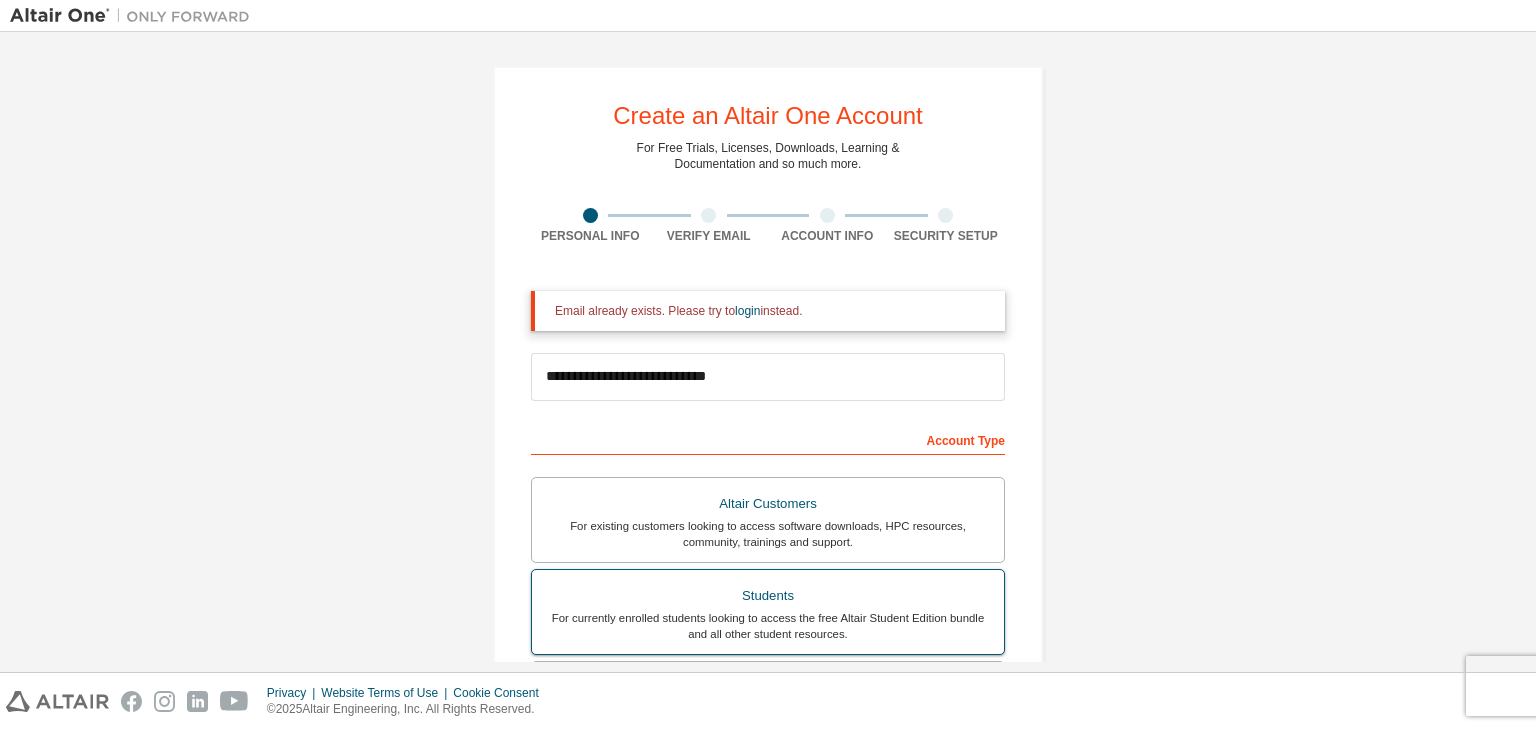 click on "Students For currently enrolled students looking to access the free Altair Student Edition bundle and all other student resources." at bounding box center [768, 612] 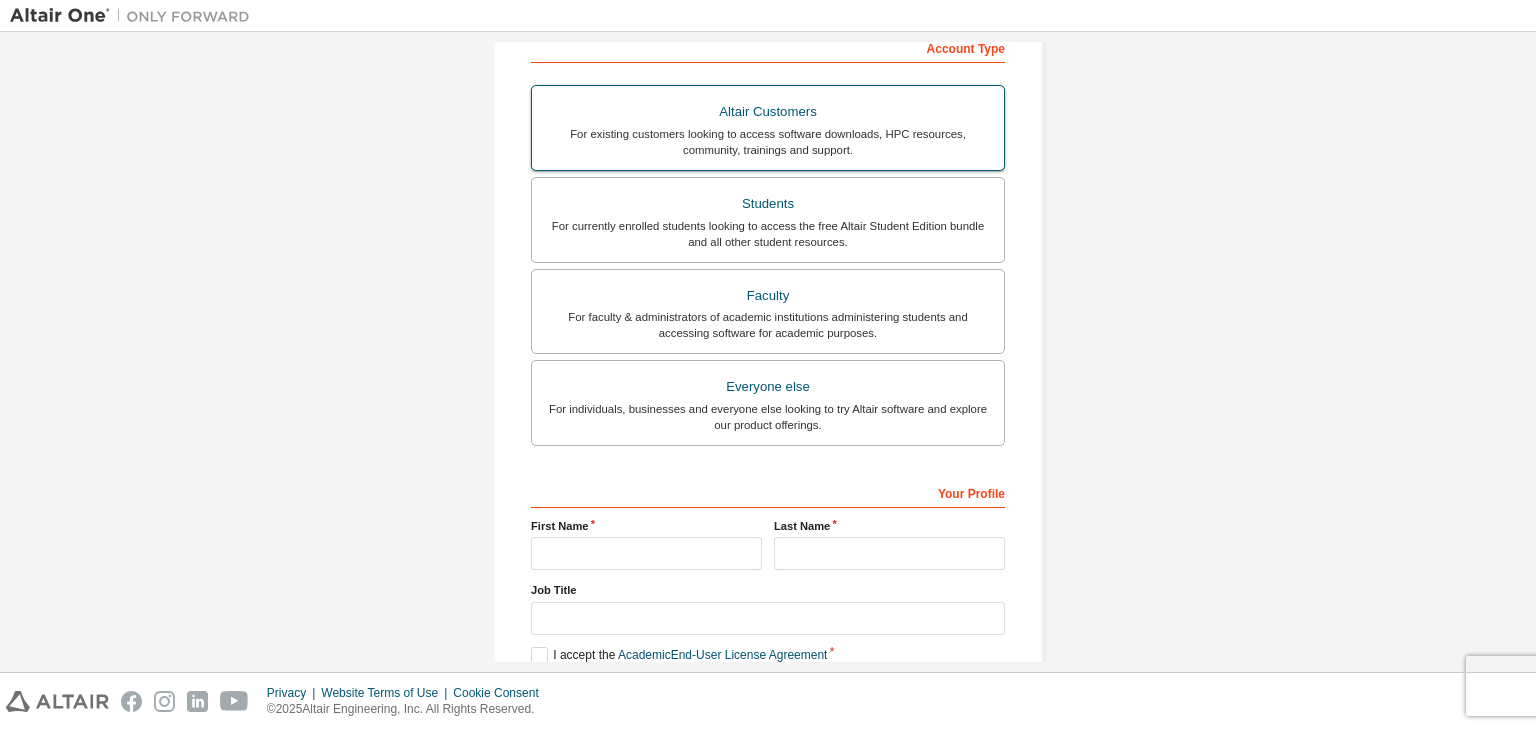 scroll, scrollTop: 498, scrollLeft: 0, axis: vertical 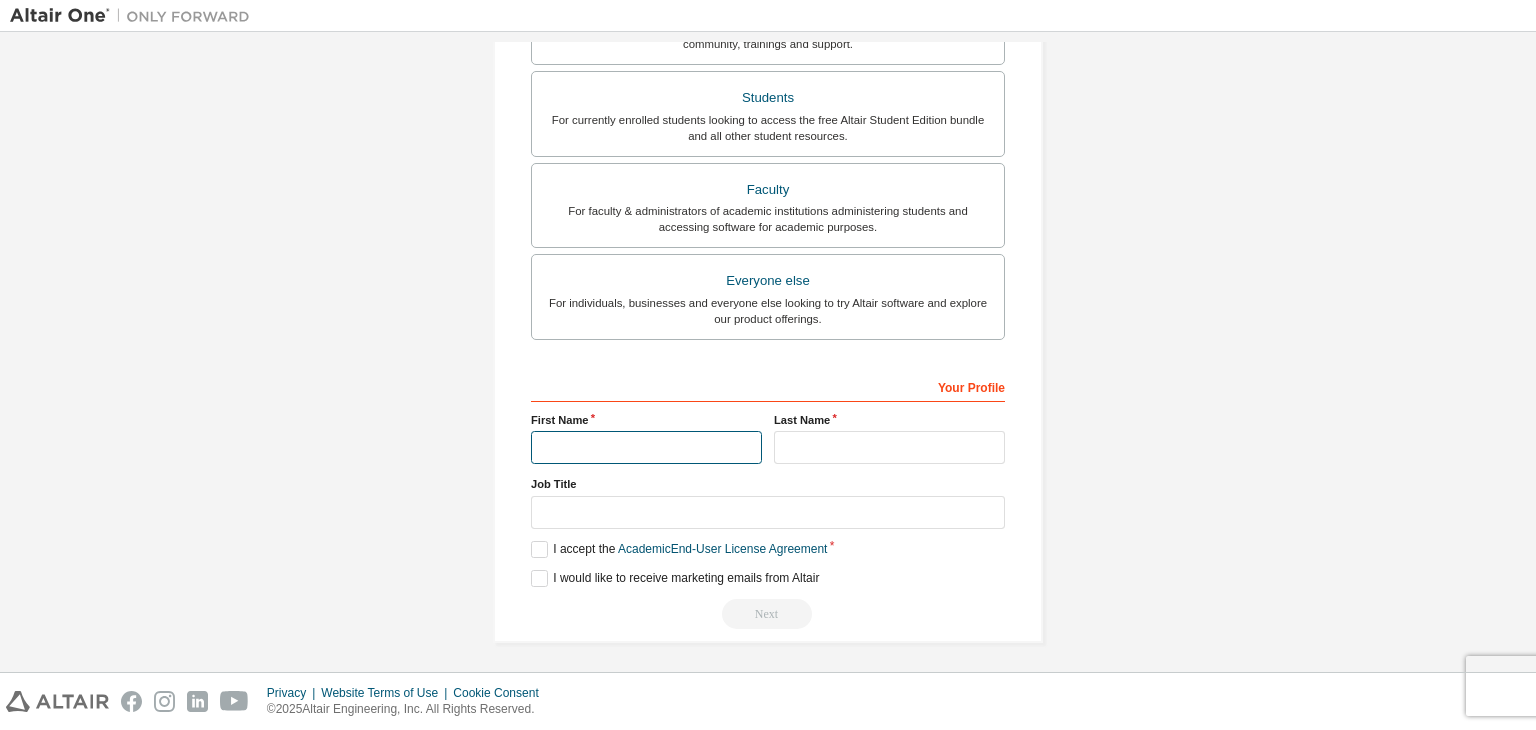 click at bounding box center (646, 447) 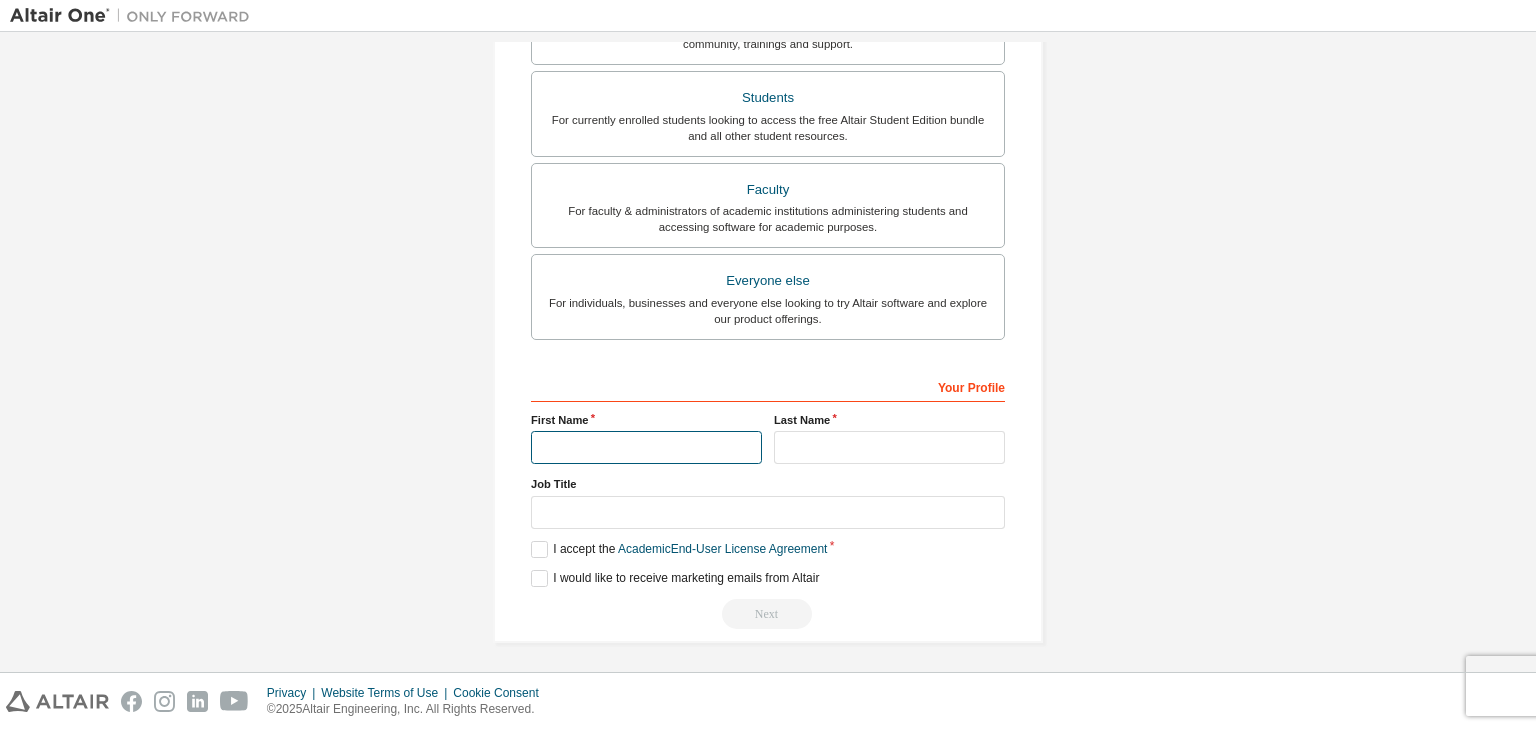 type on "********" 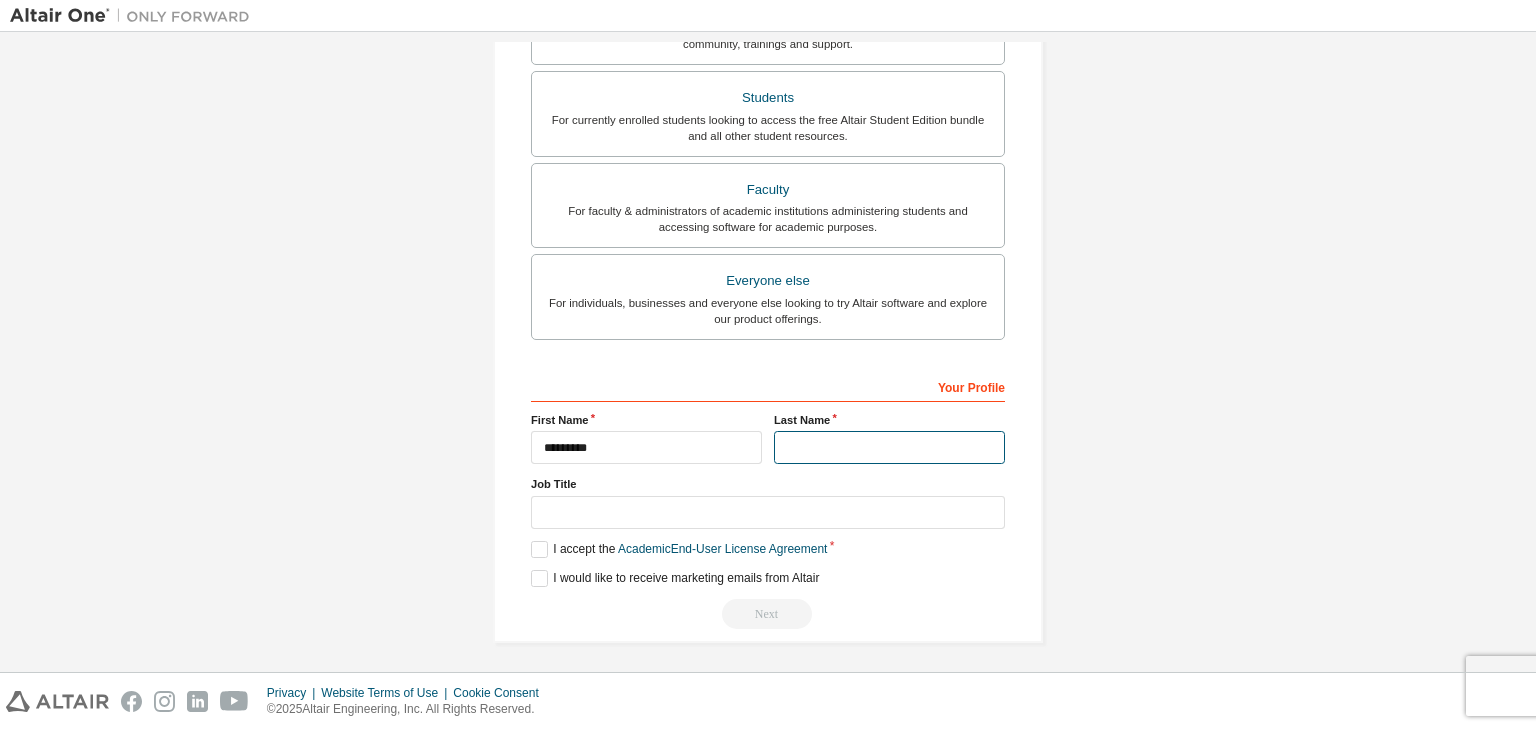 click at bounding box center [889, 447] 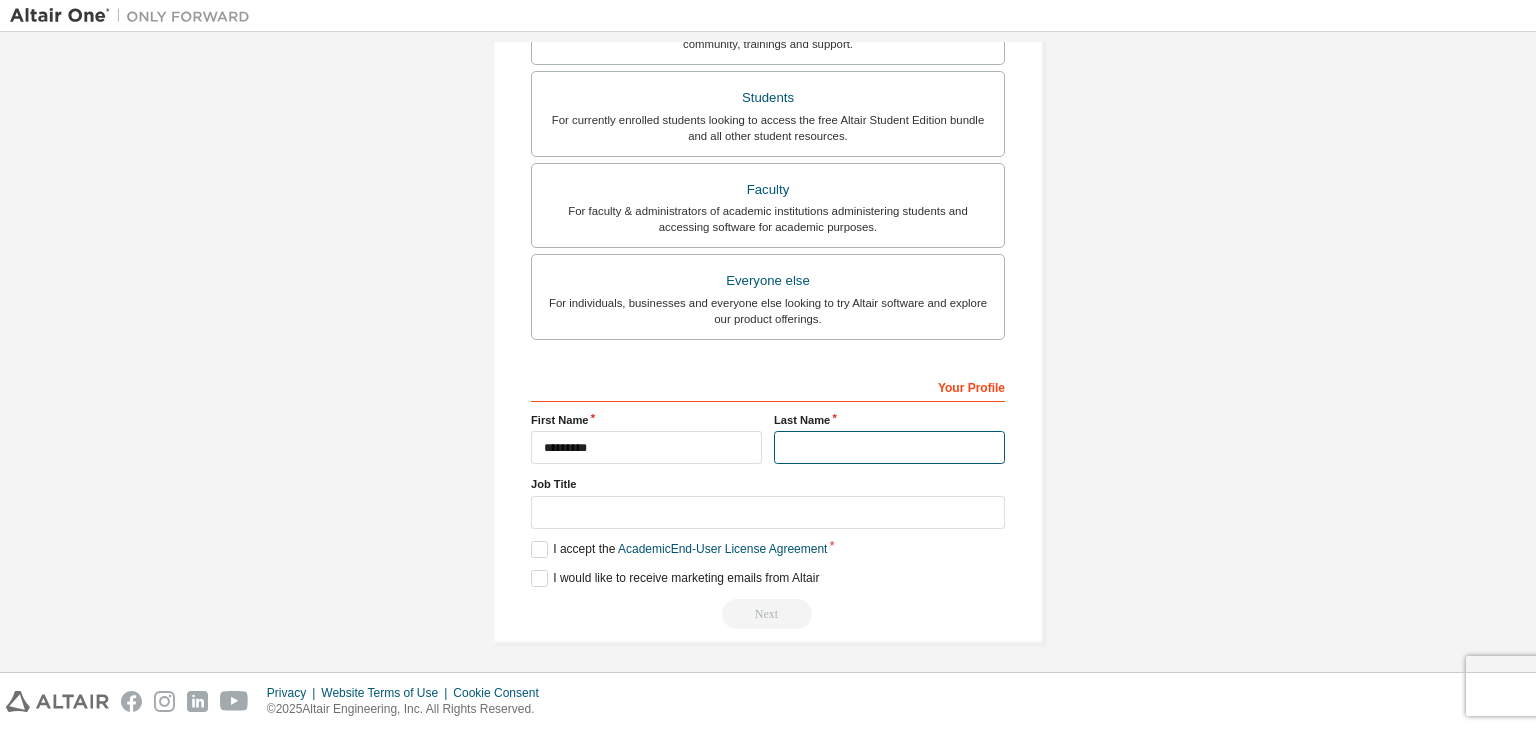 type on "*" 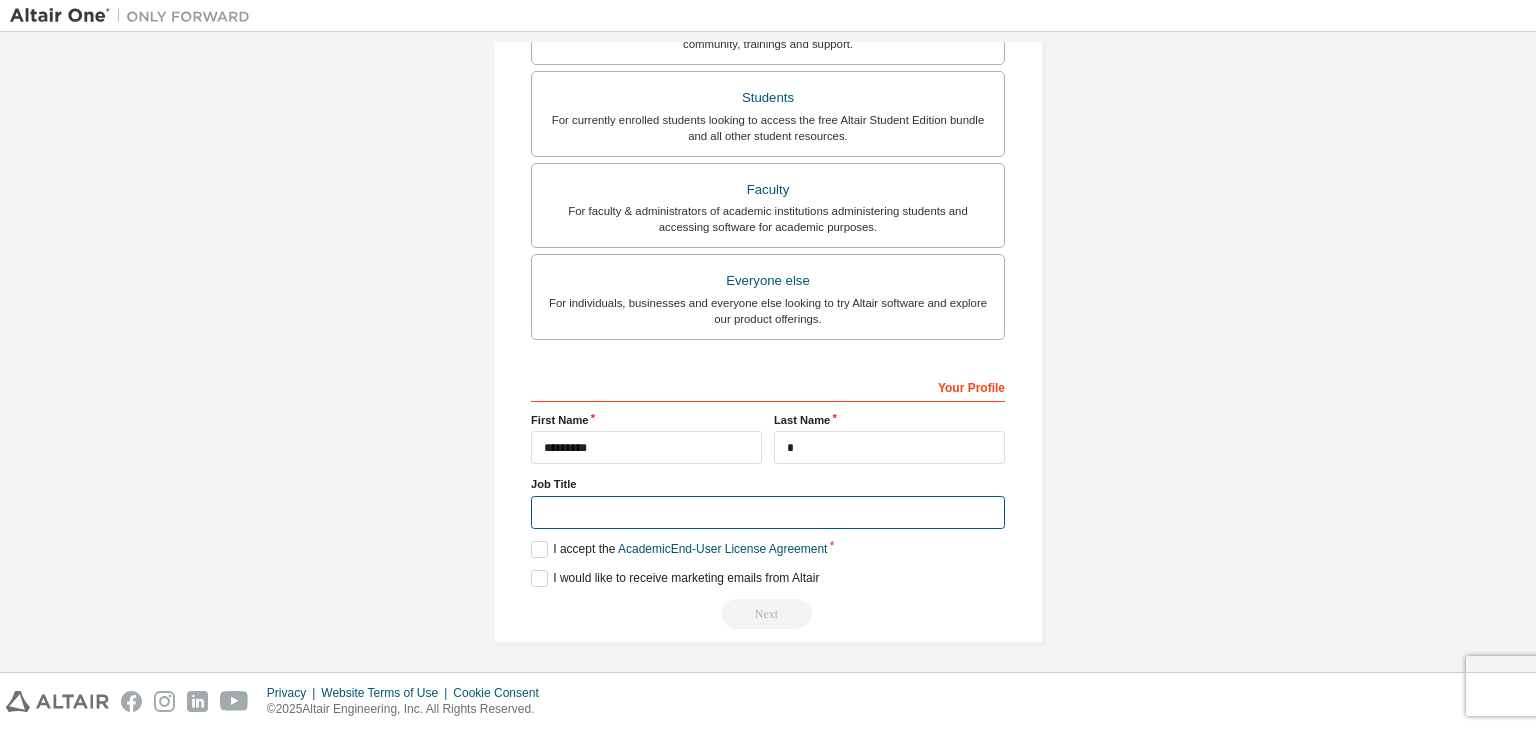 click at bounding box center [768, 512] 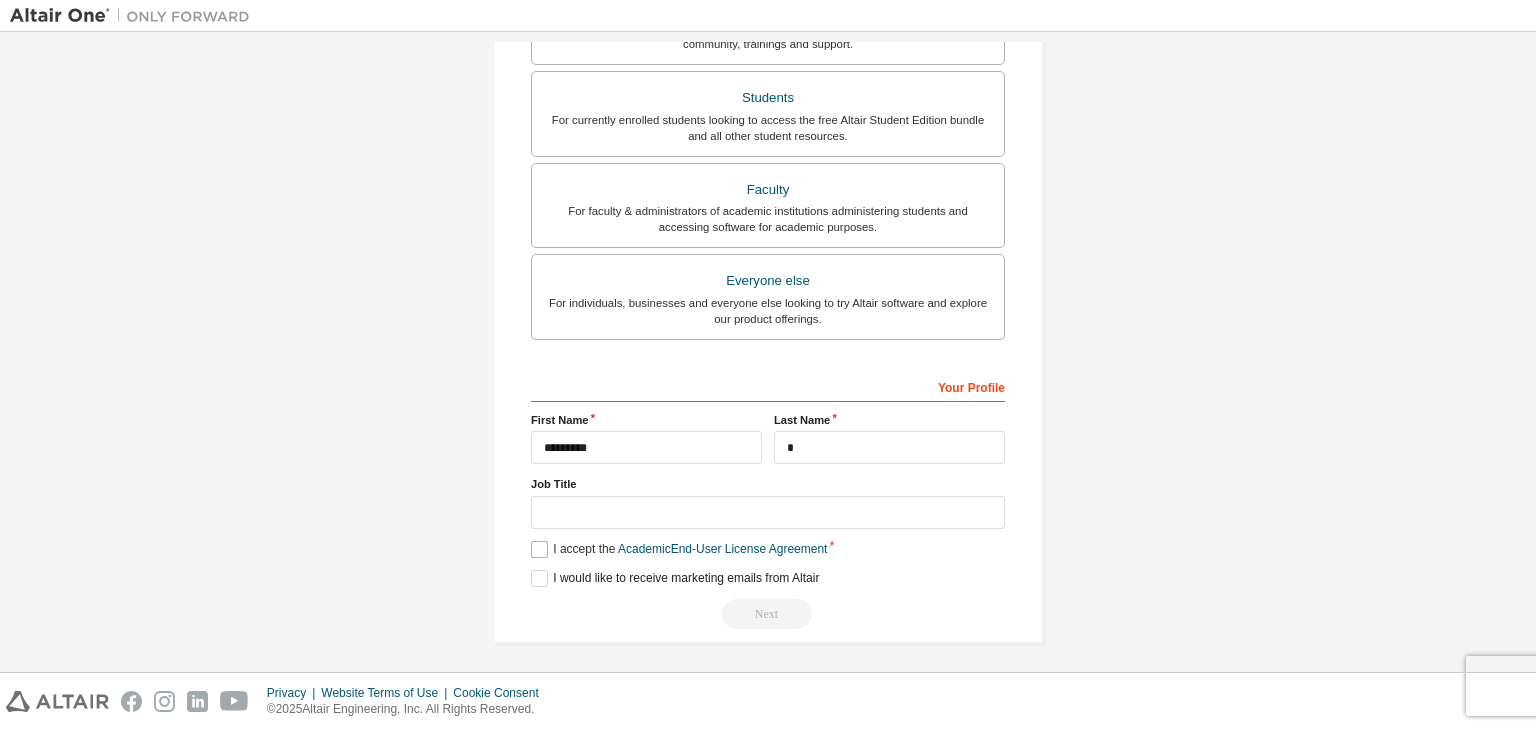 drag, startPoint x: 534, startPoint y: 533, endPoint x: 539, endPoint y: 542, distance: 10.29563 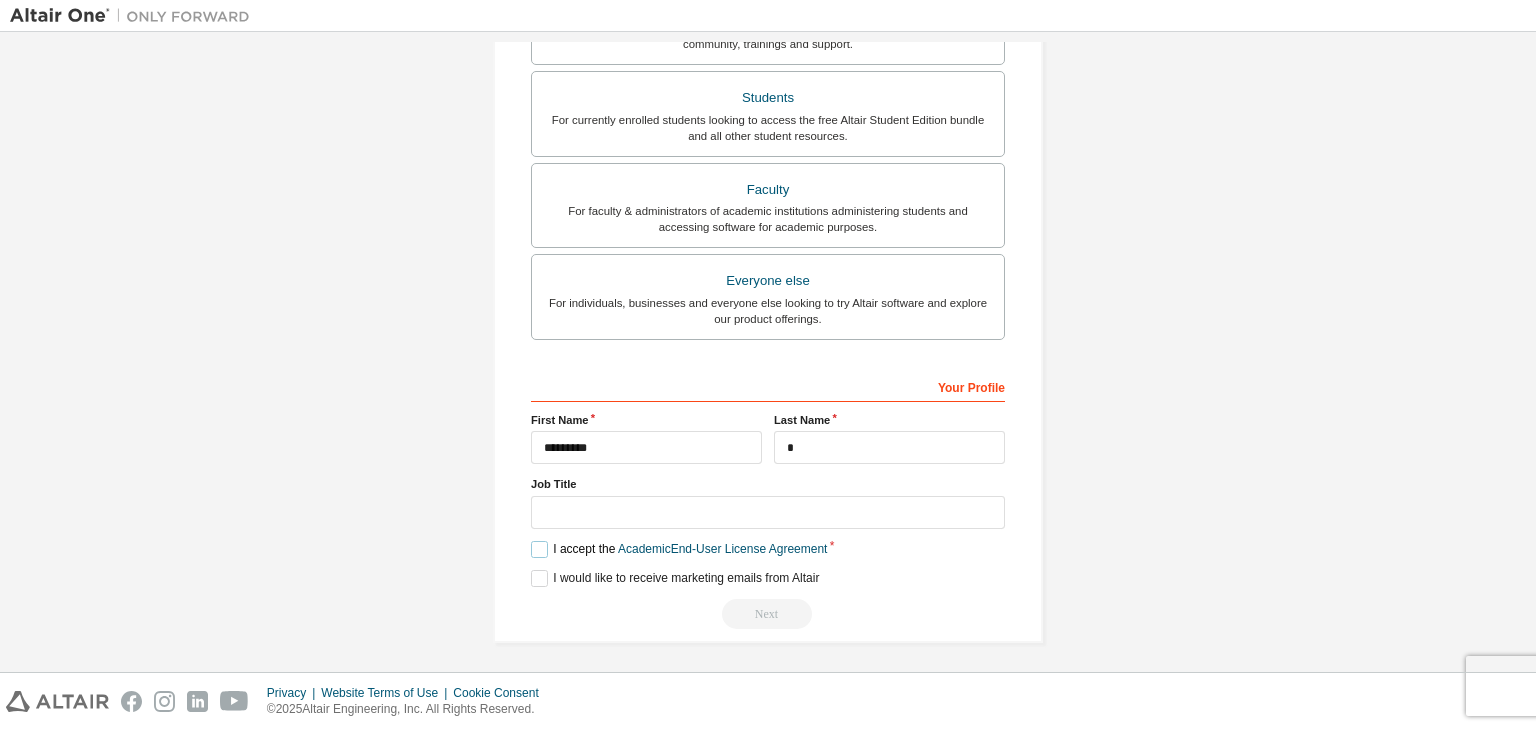 click on "I accept the   Academic   End-User License Agreement" at bounding box center (679, 549) 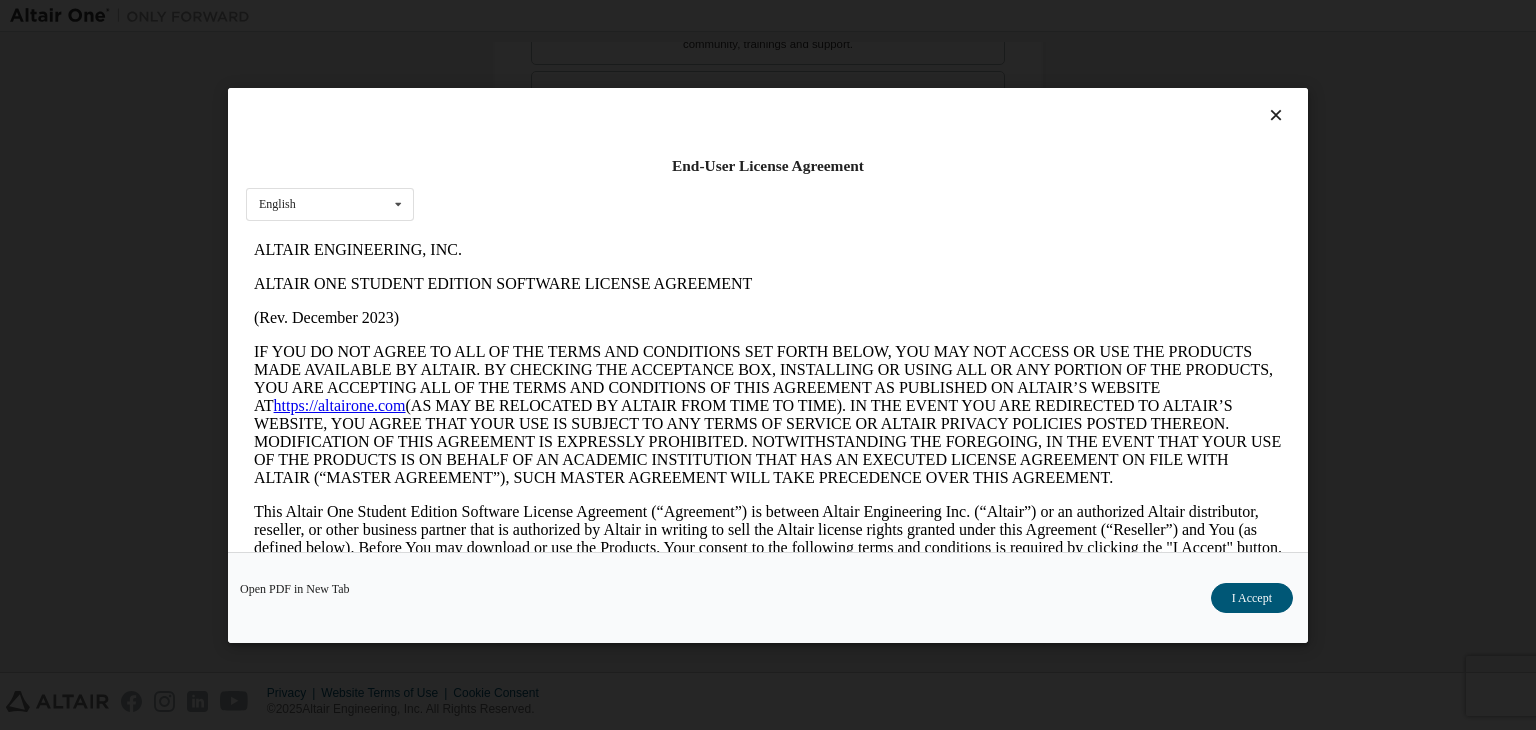 scroll, scrollTop: 0, scrollLeft: 0, axis: both 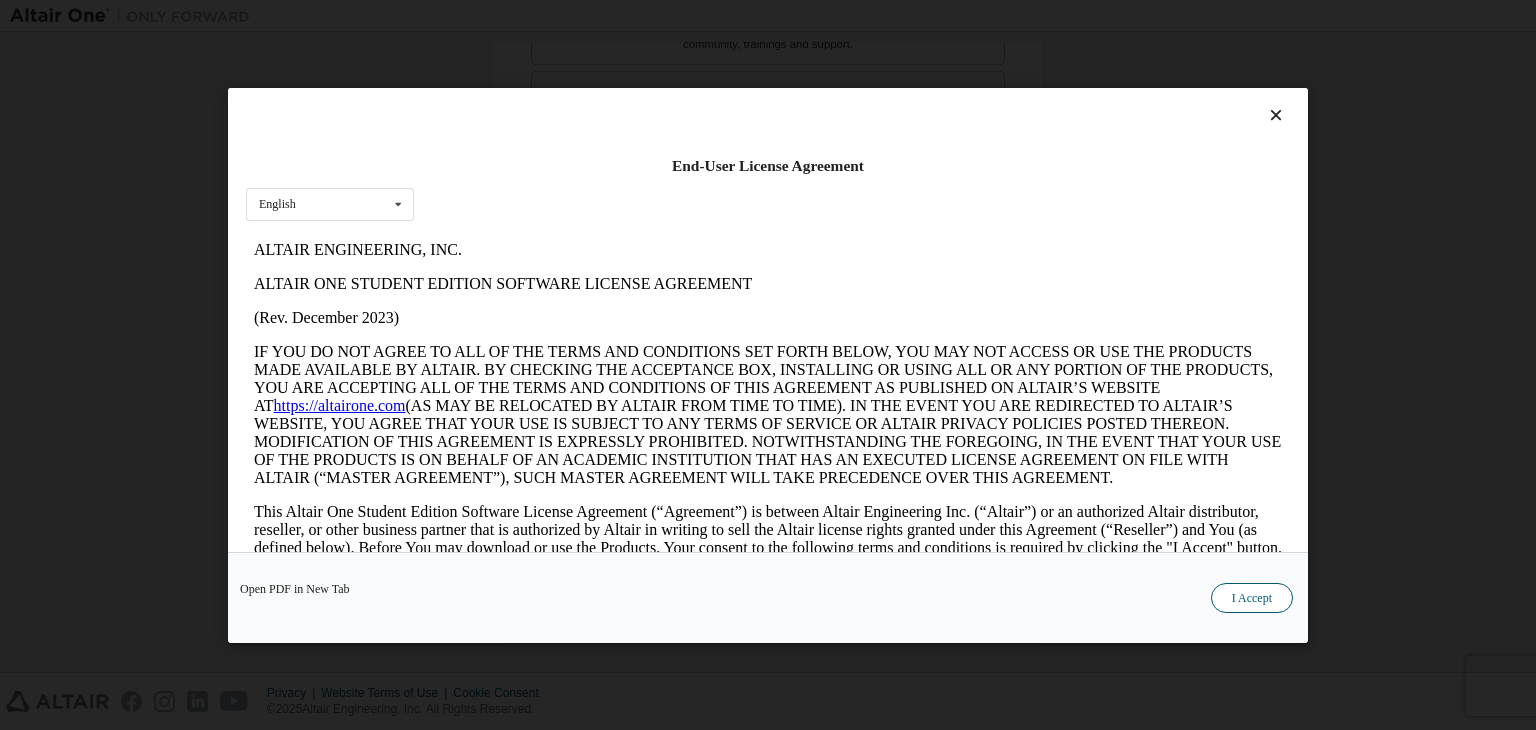 click on "I Accept" at bounding box center [1252, 598] 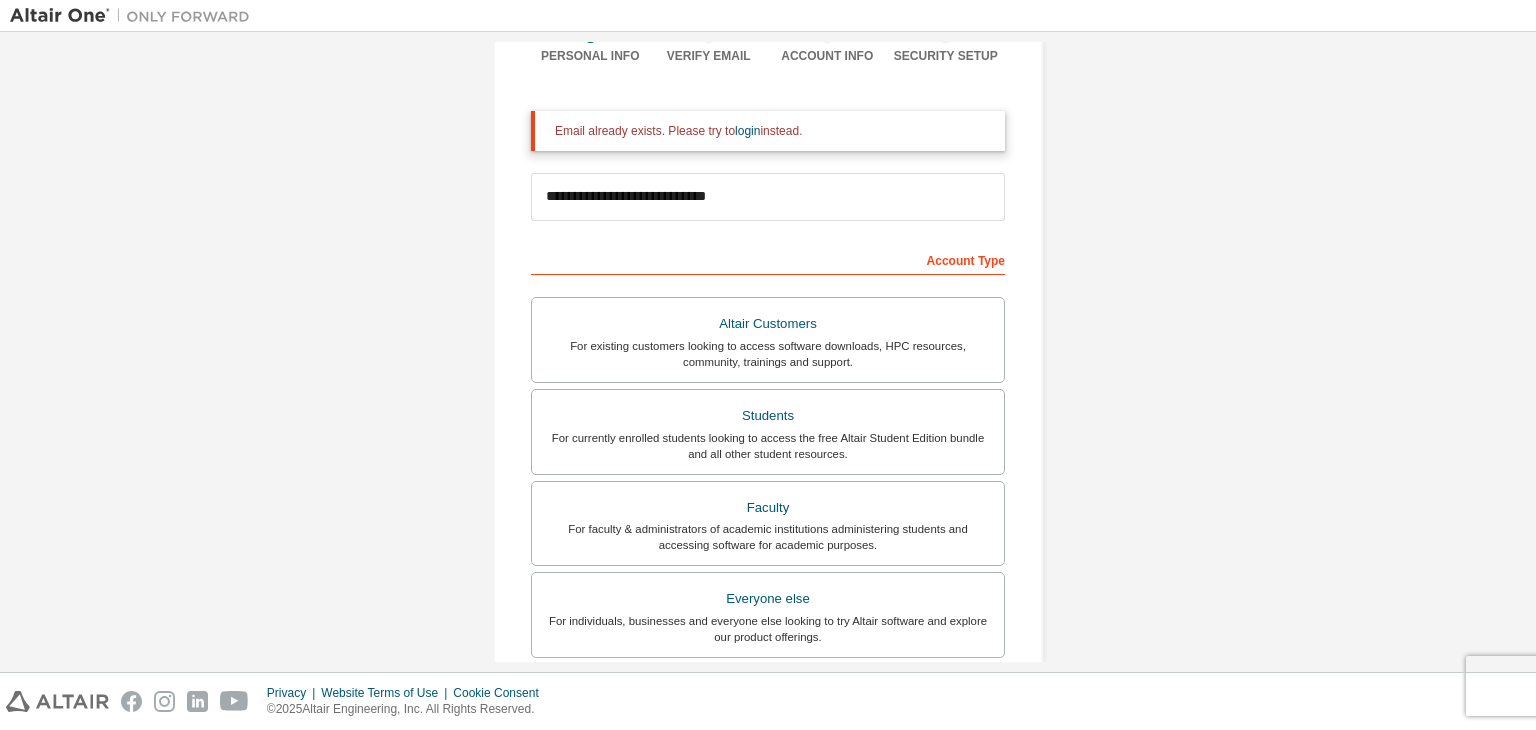 scroll, scrollTop: 179, scrollLeft: 0, axis: vertical 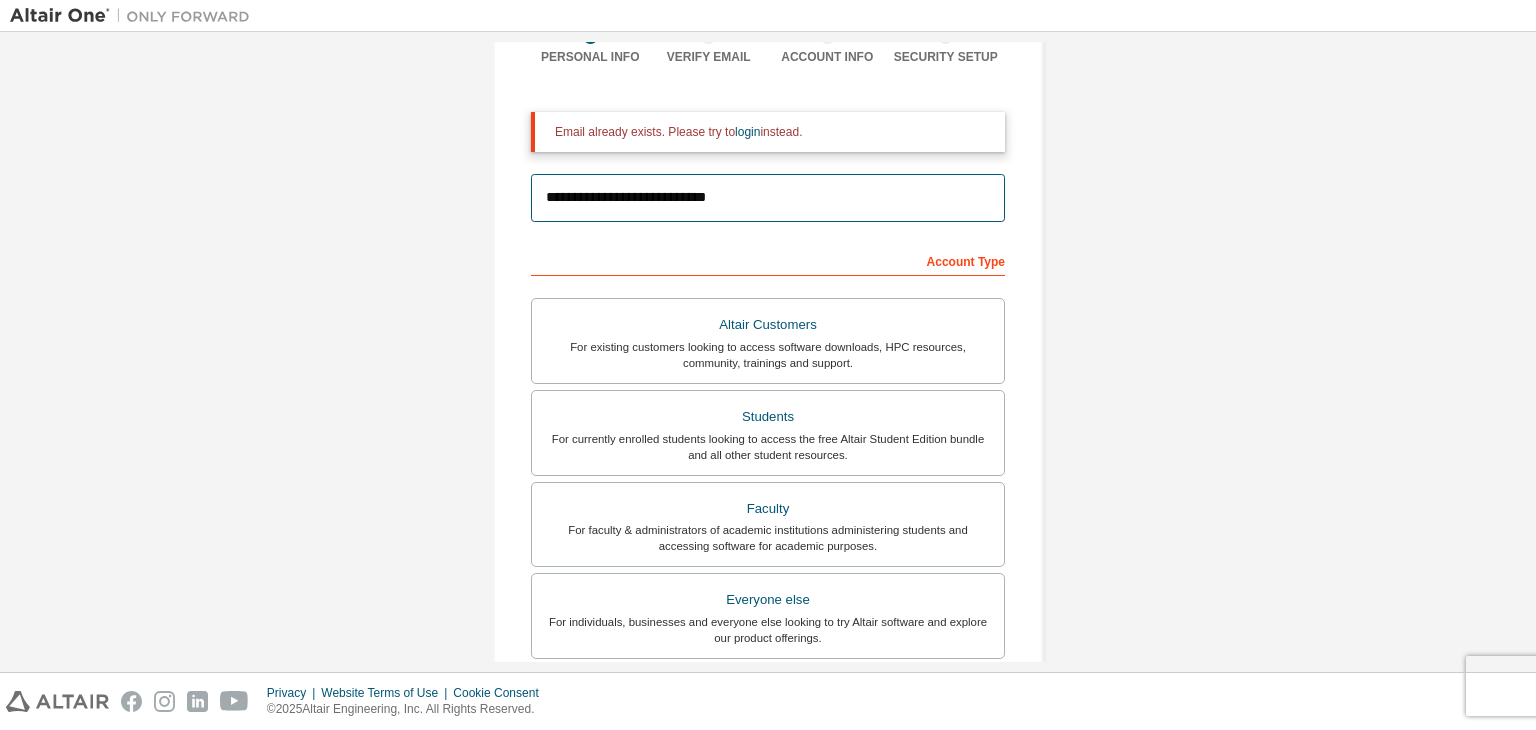 click on "**********" at bounding box center (768, 198) 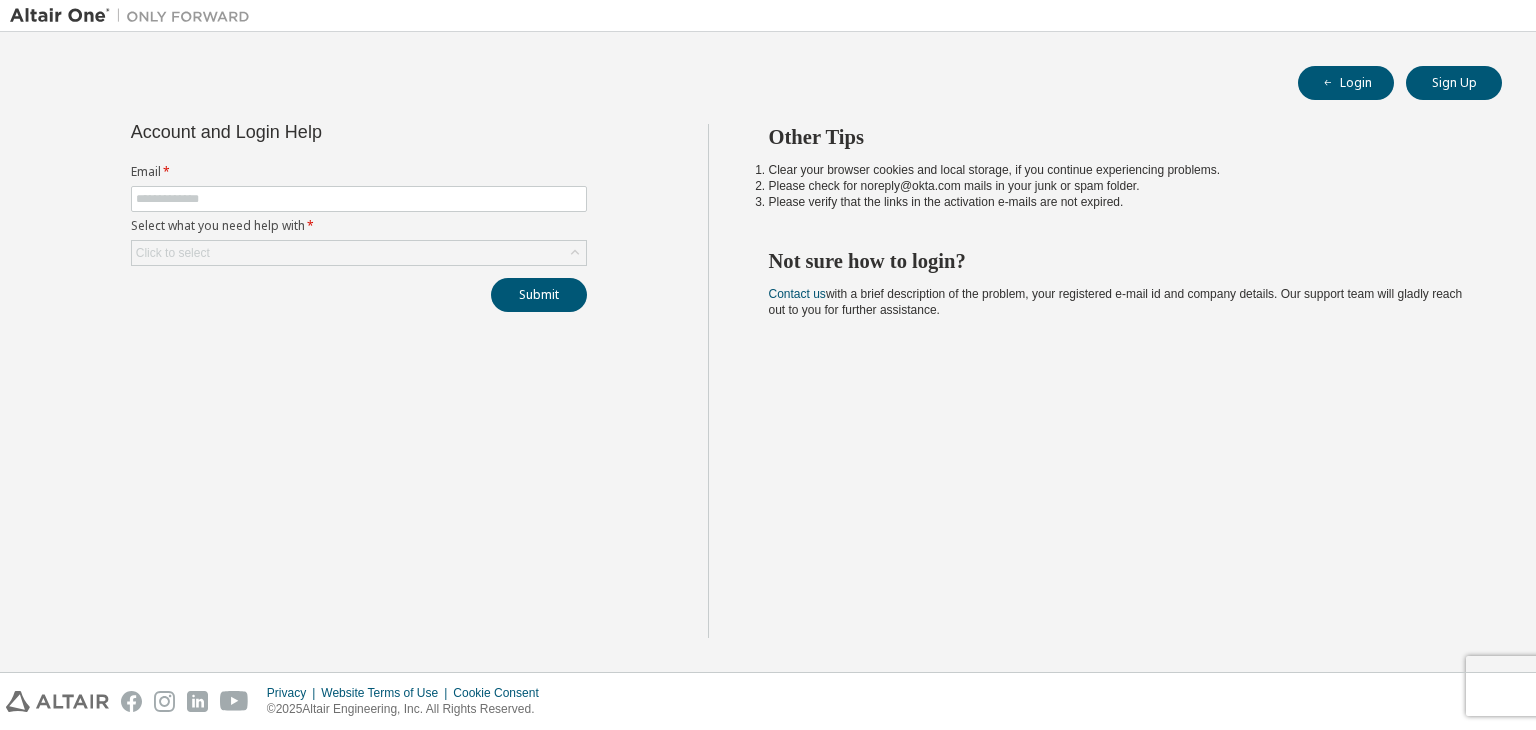 scroll, scrollTop: 0, scrollLeft: 0, axis: both 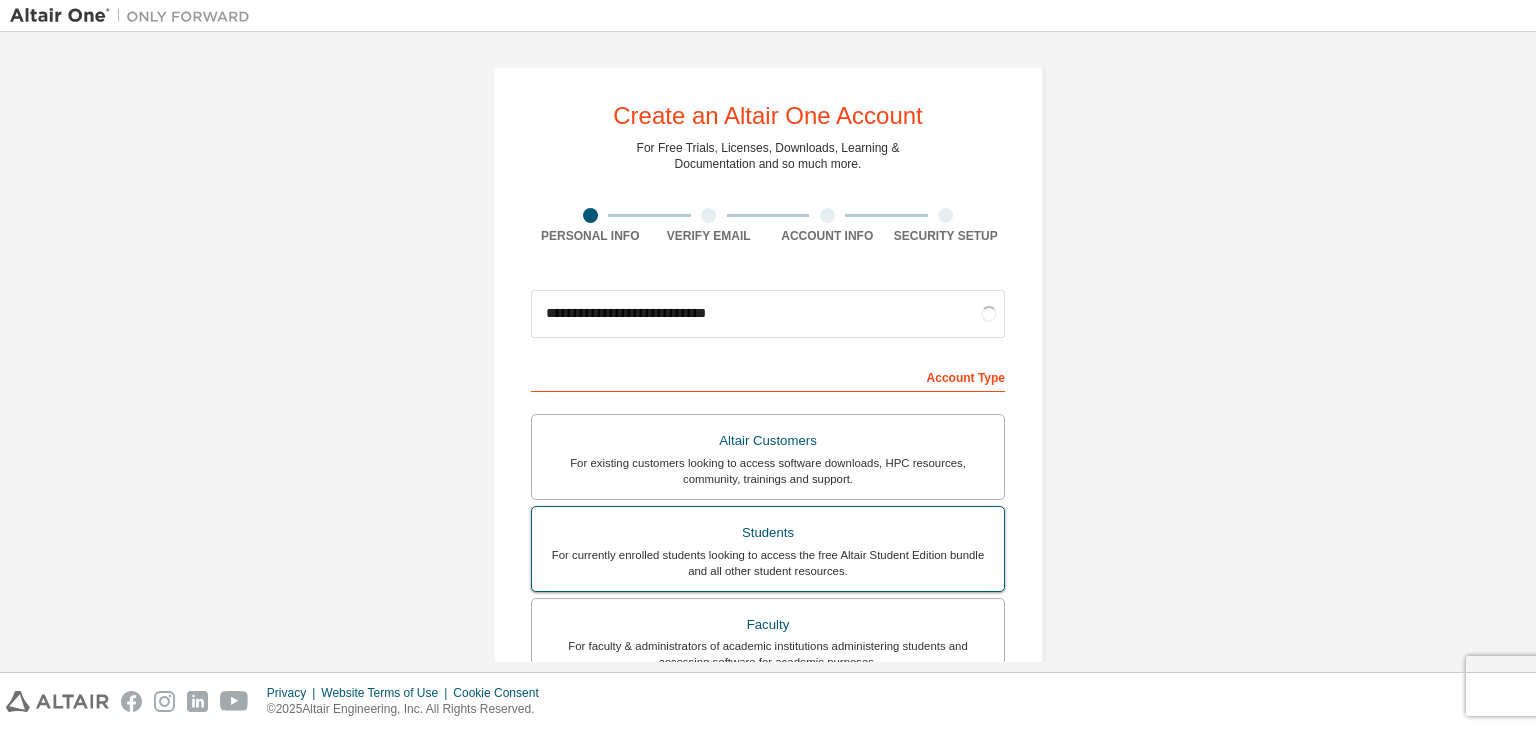 type on "**********" 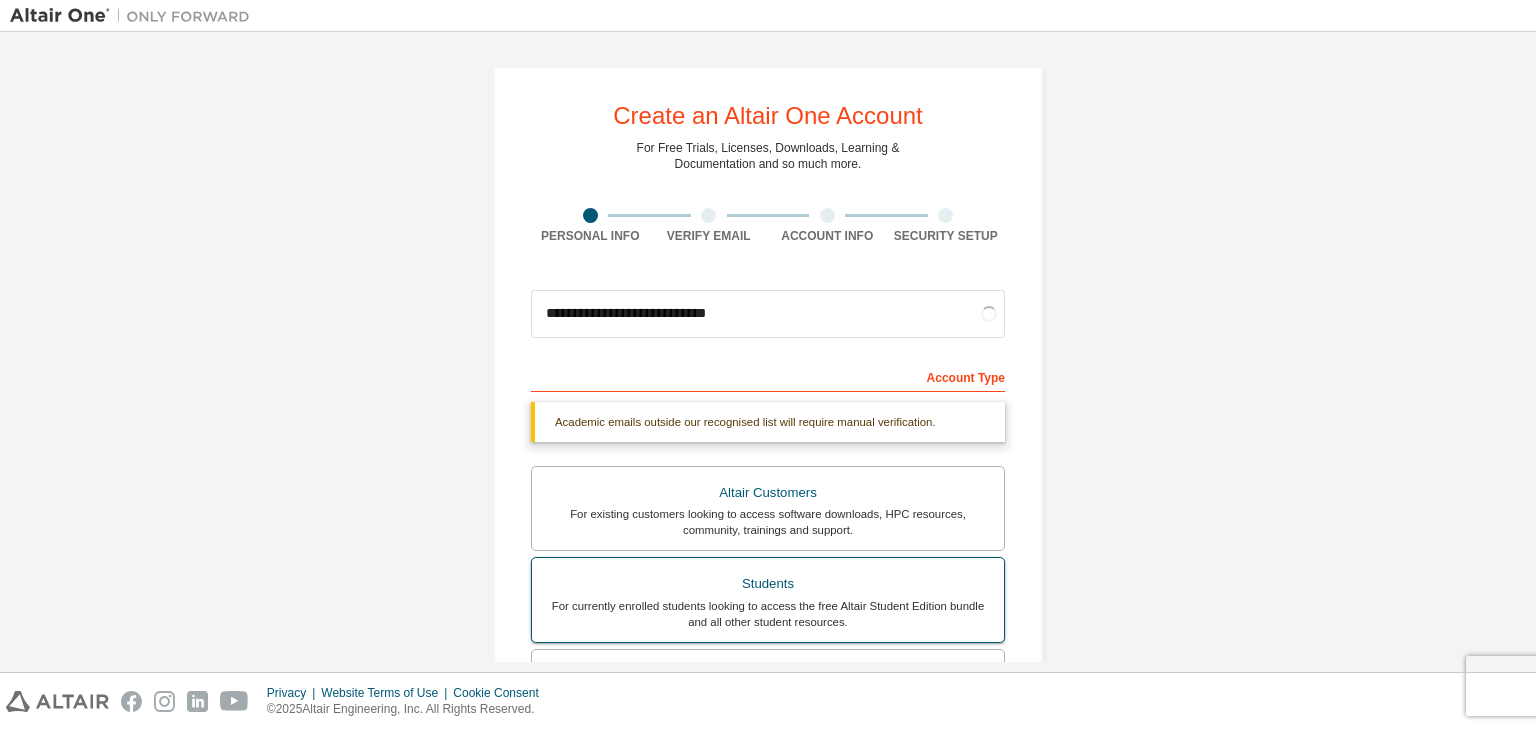scroll, scrollTop: 487, scrollLeft: 0, axis: vertical 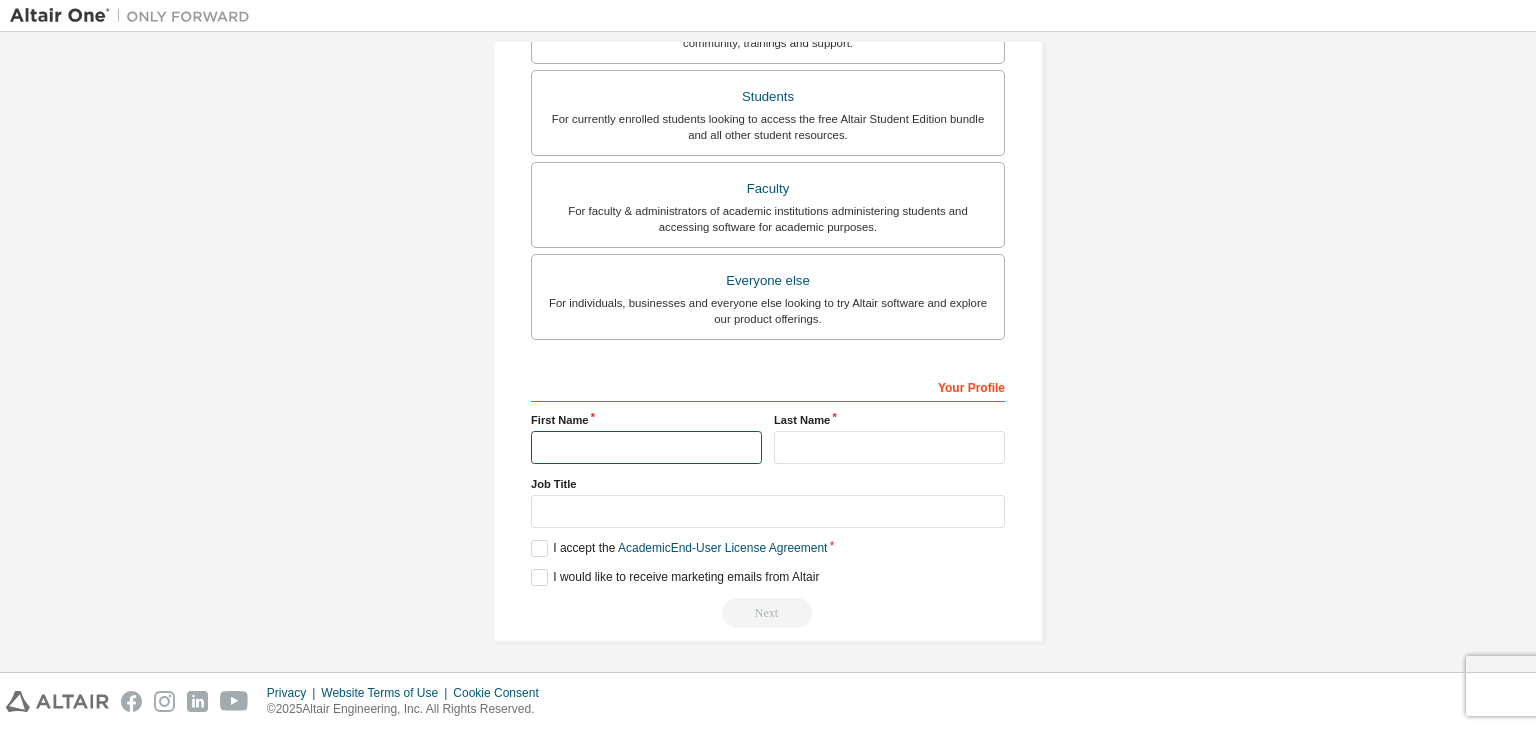 click at bounding box center (646, 447) 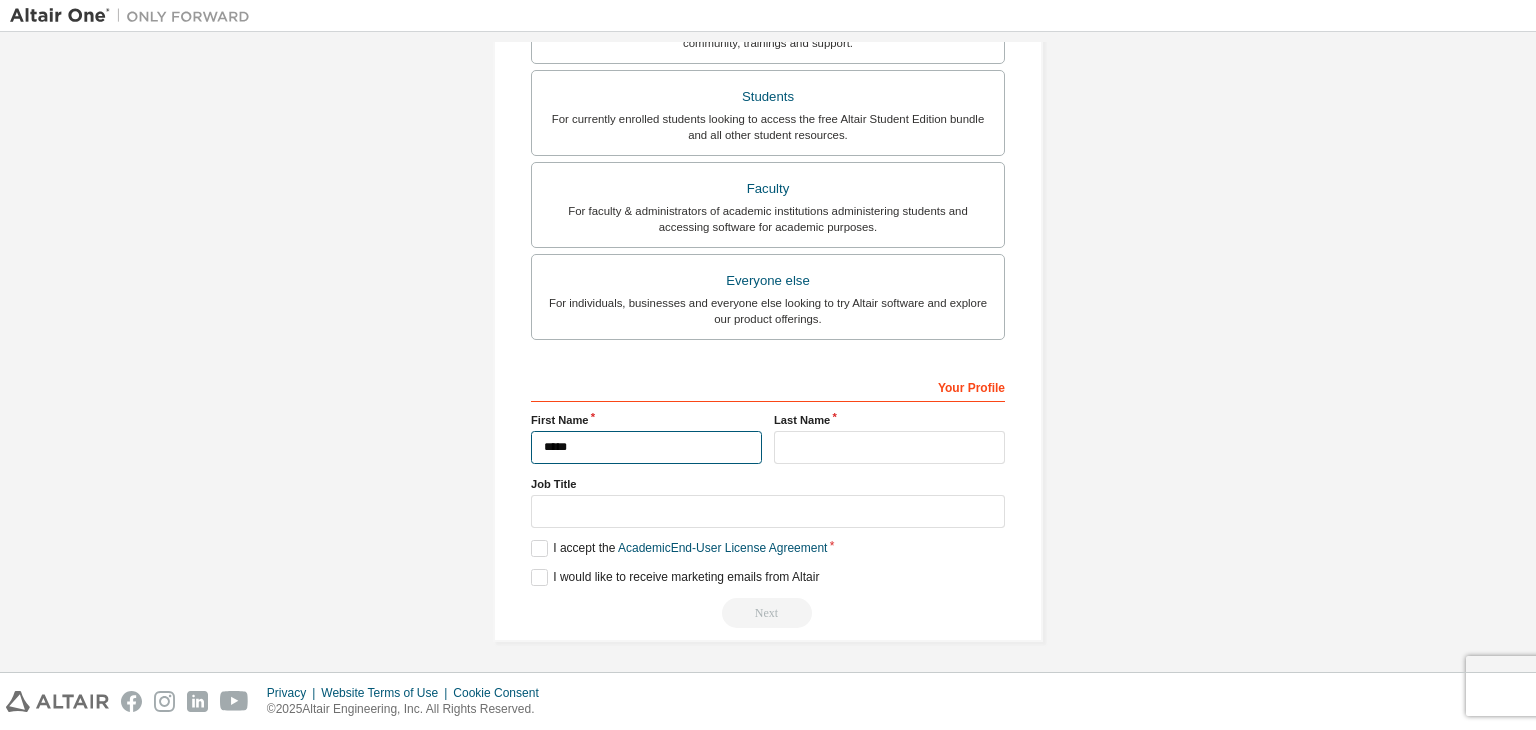 scroll, scrollTop: 435, scrollLeft: 0, axis: vertical 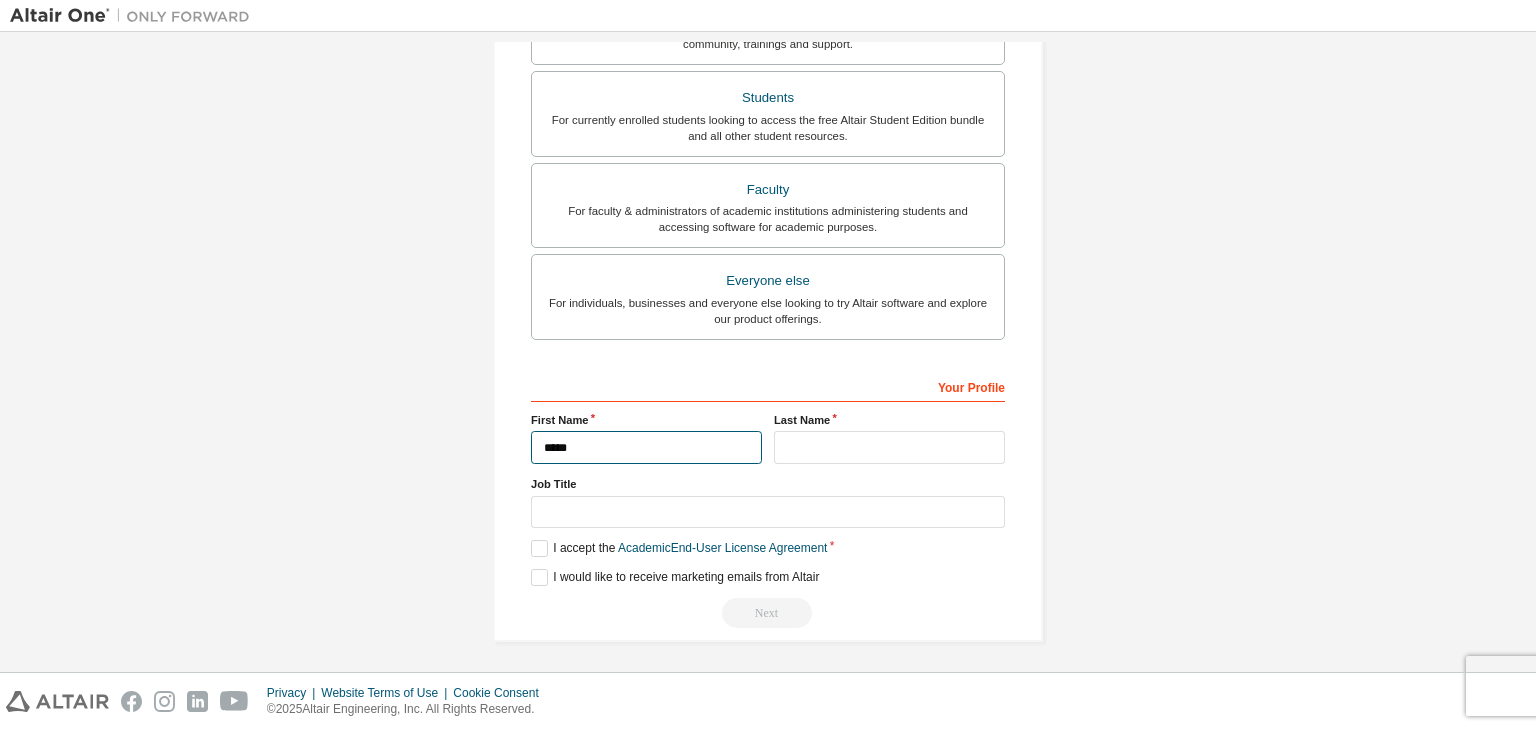 type on "*****" 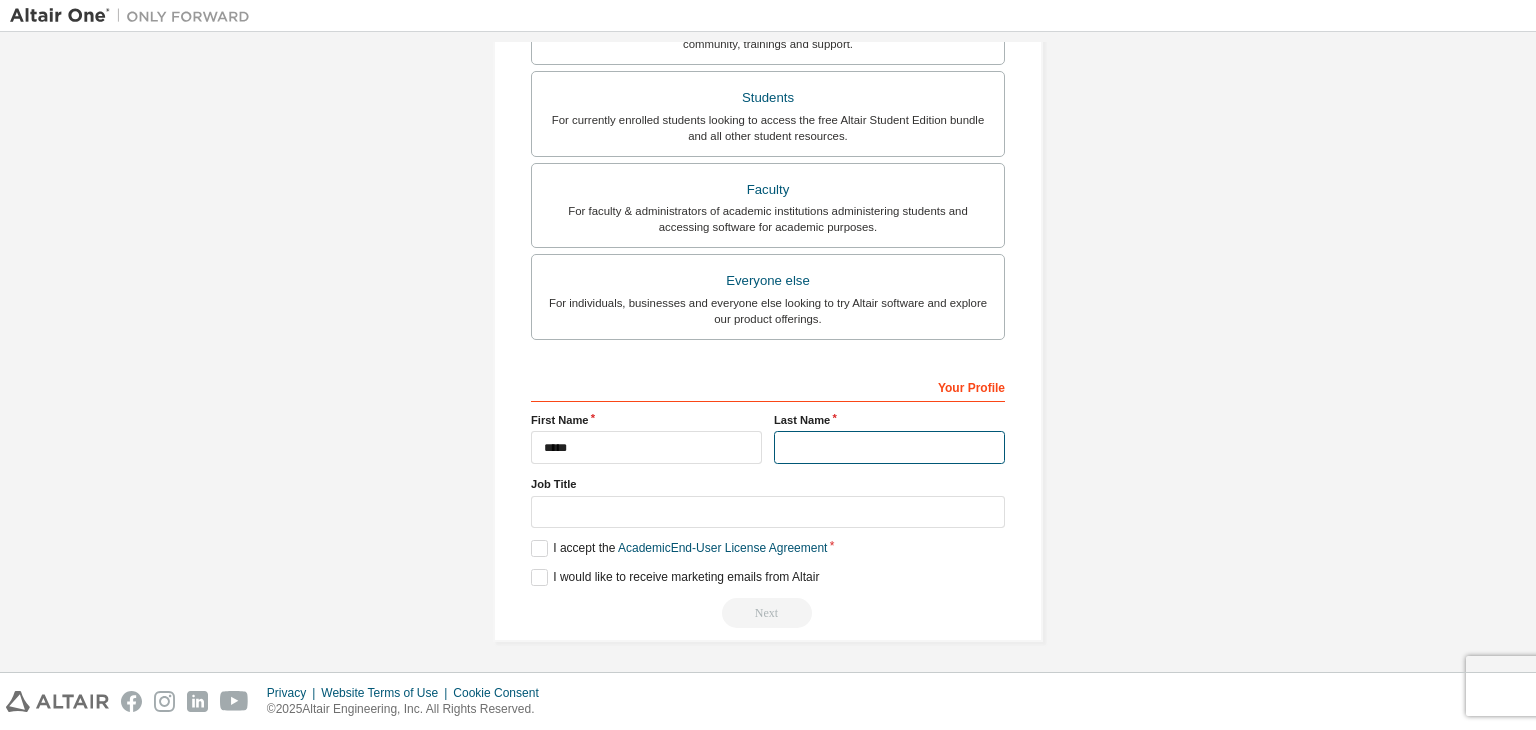 click at bounding box center [889, 447] 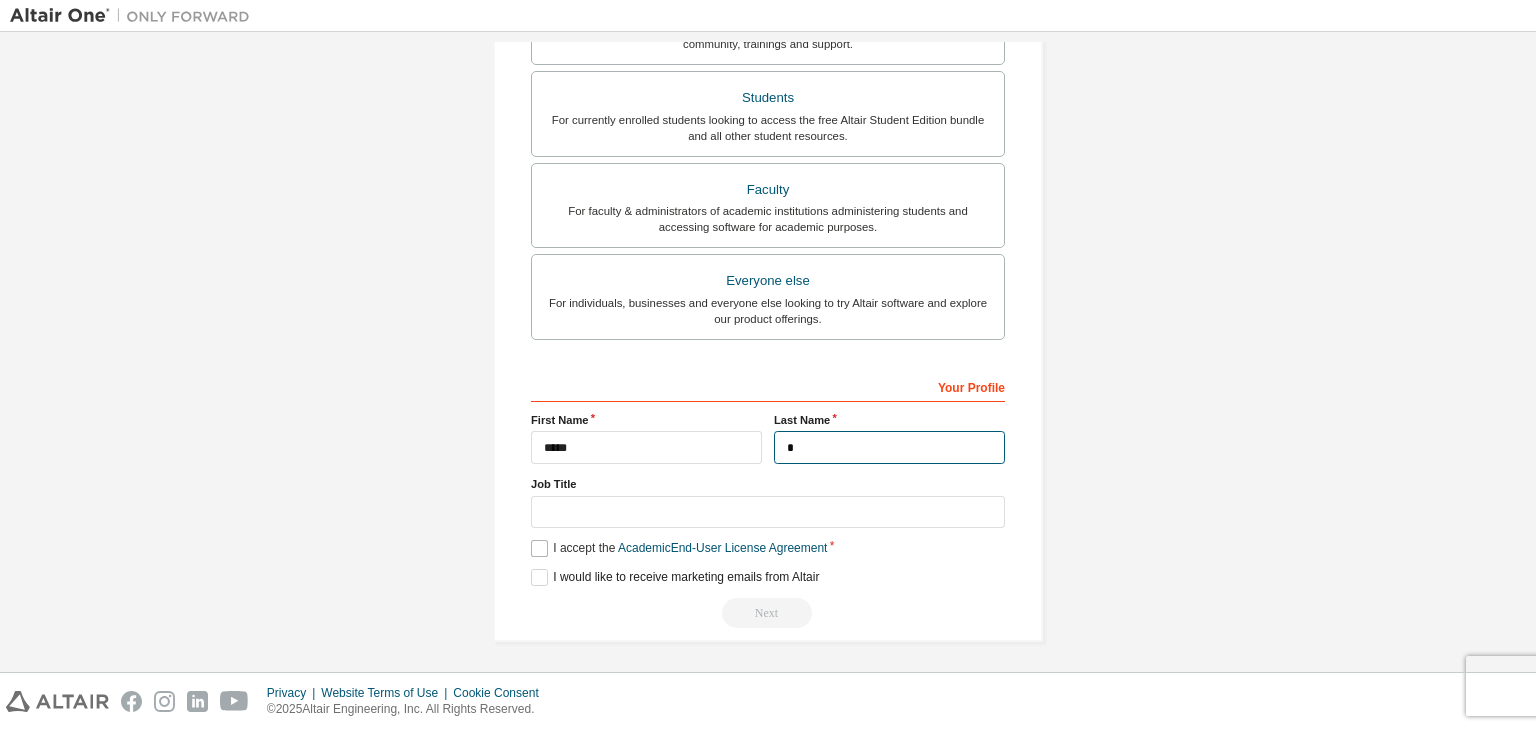 type on "*" 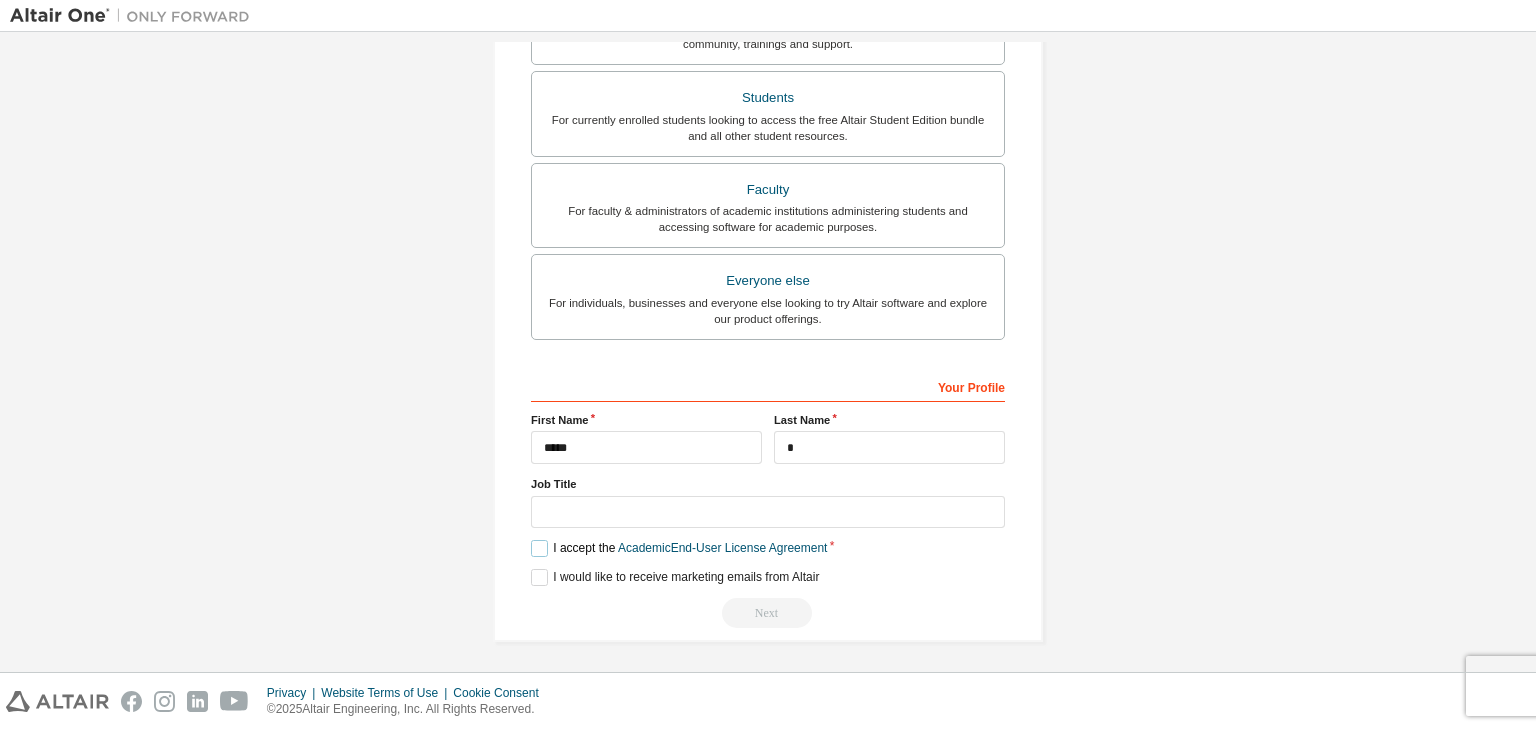 click on "I accept the   Academic   End-User License Agreement" at bounding box center (679, 548) 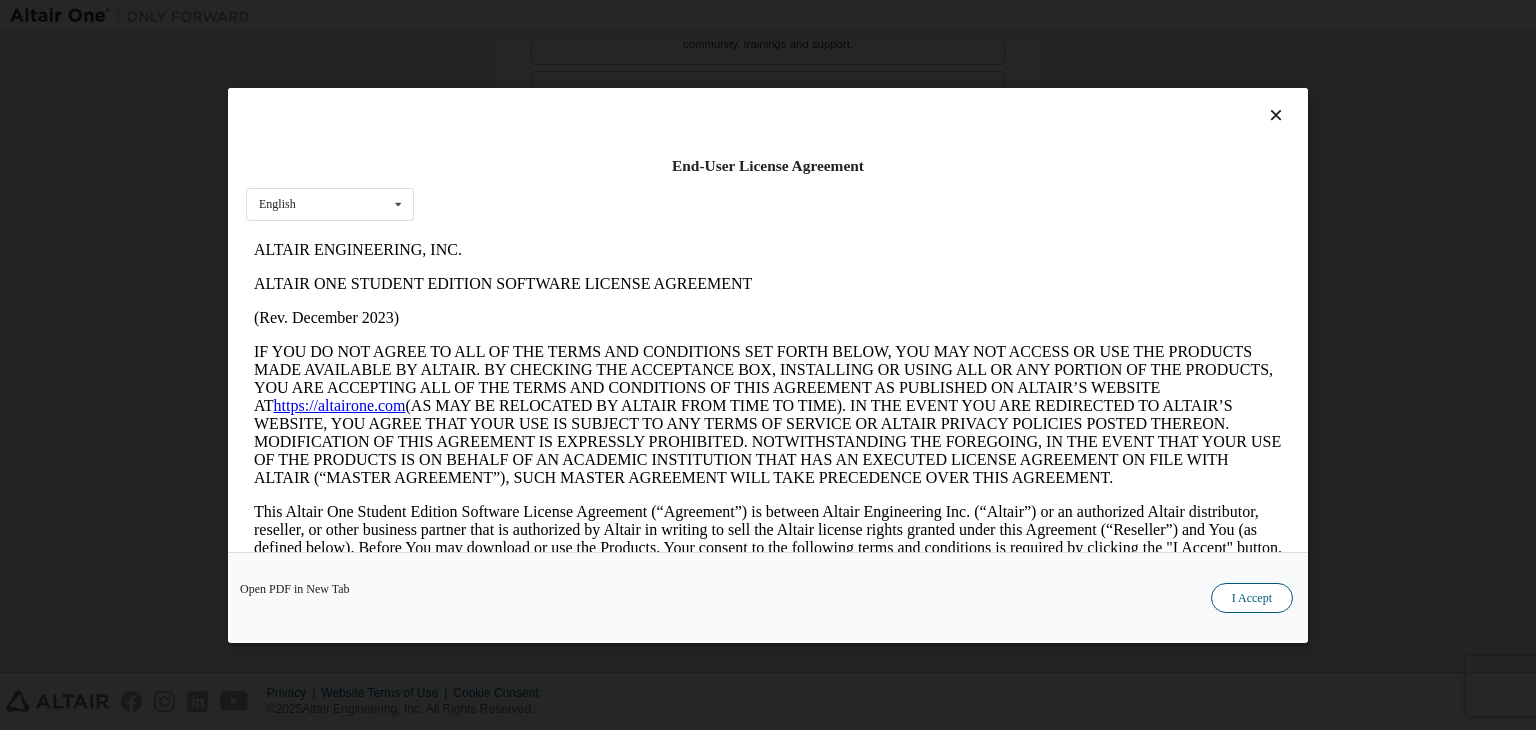 scroll, scrollTop: 0, scrollLeft: 0, axis: both 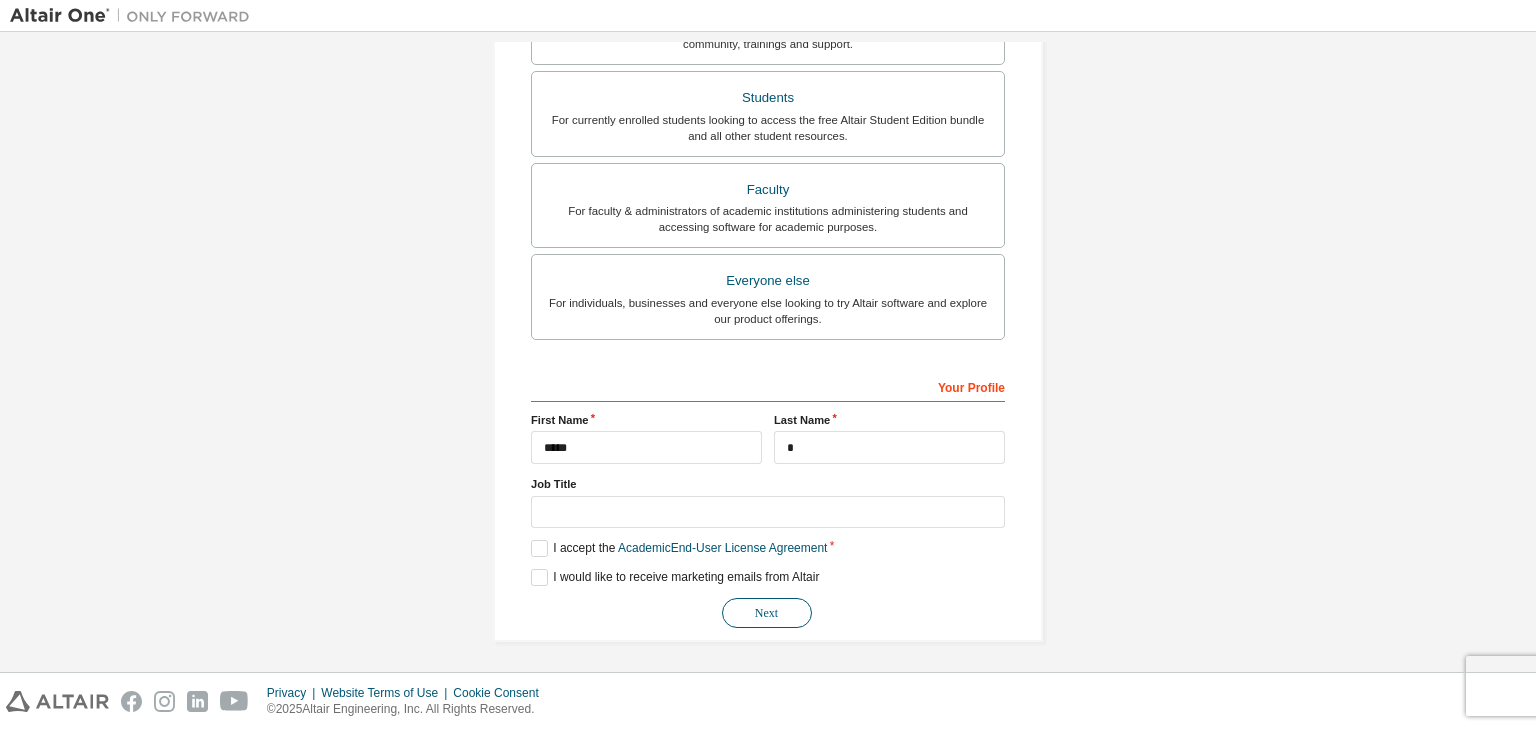 click on "Next" at bounding box center [767, 613] 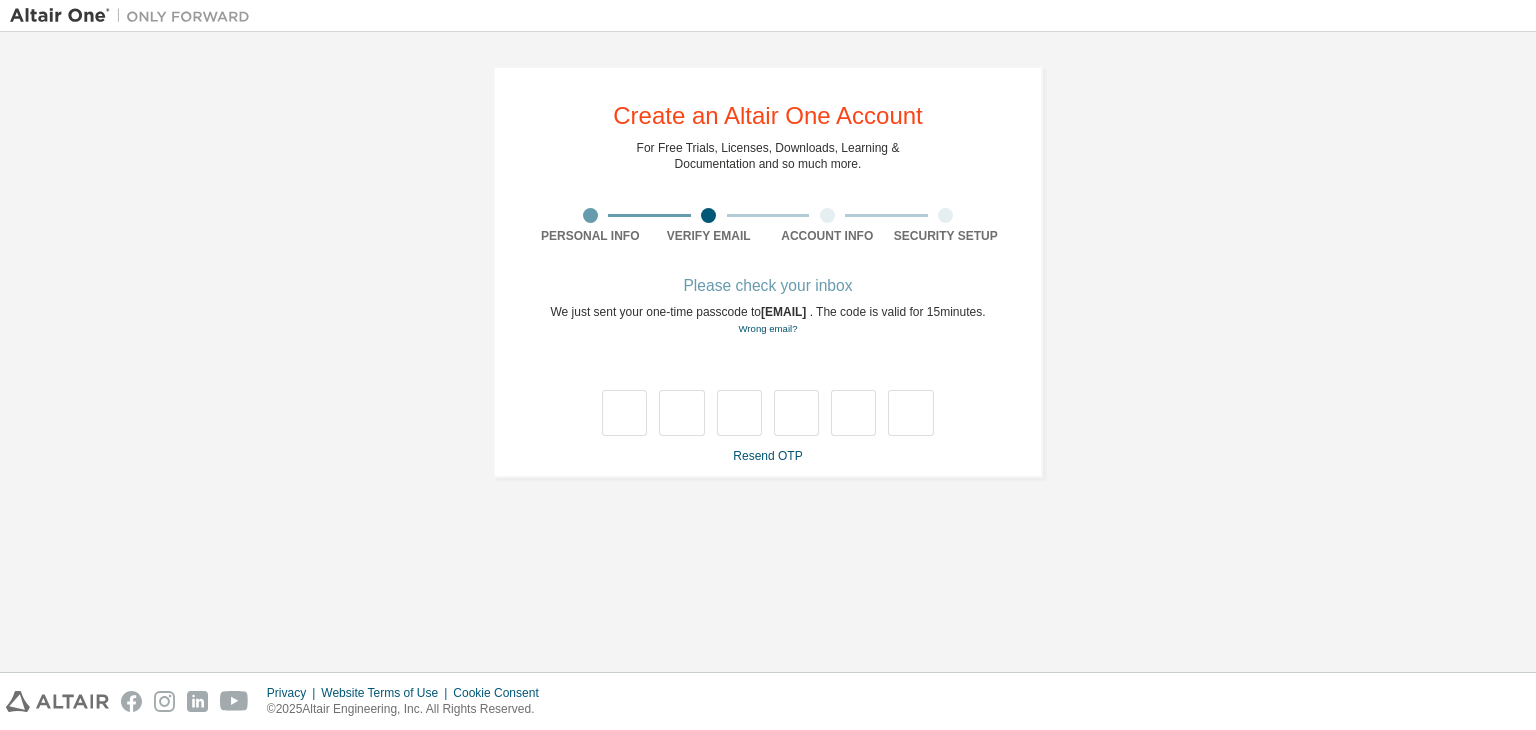 scroll, scrollTop: 0, scrollLeft: 0, axis: both 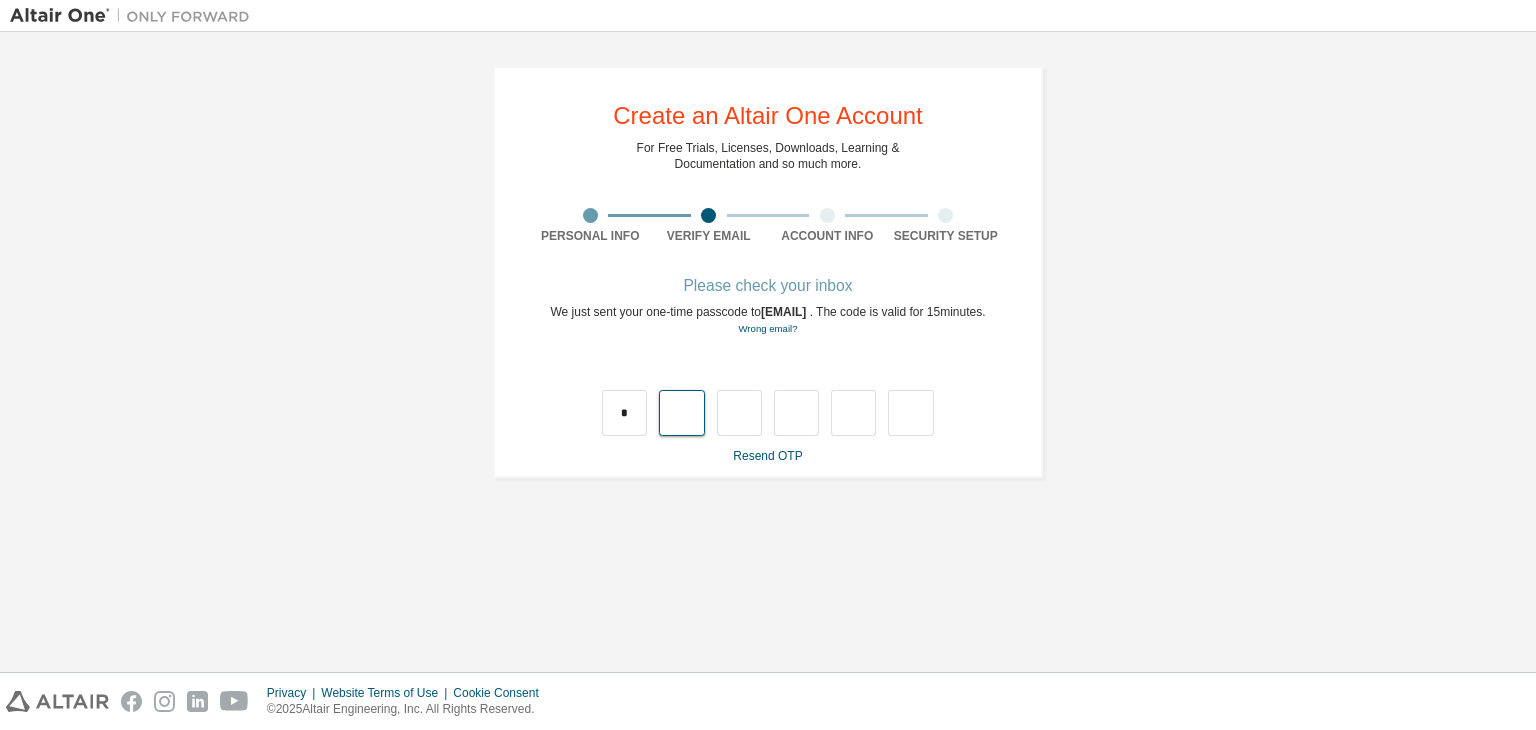 type on "*" 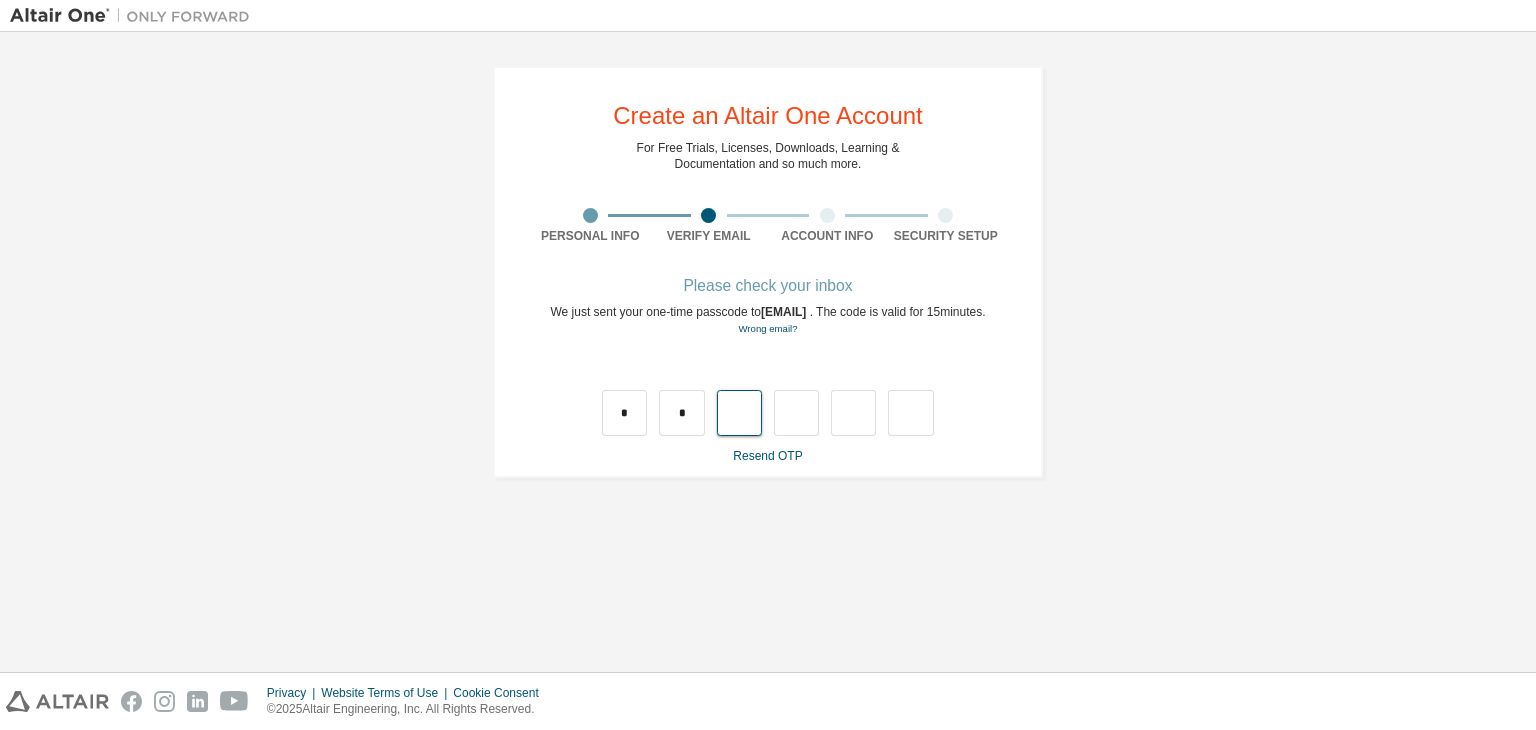 type on "*" 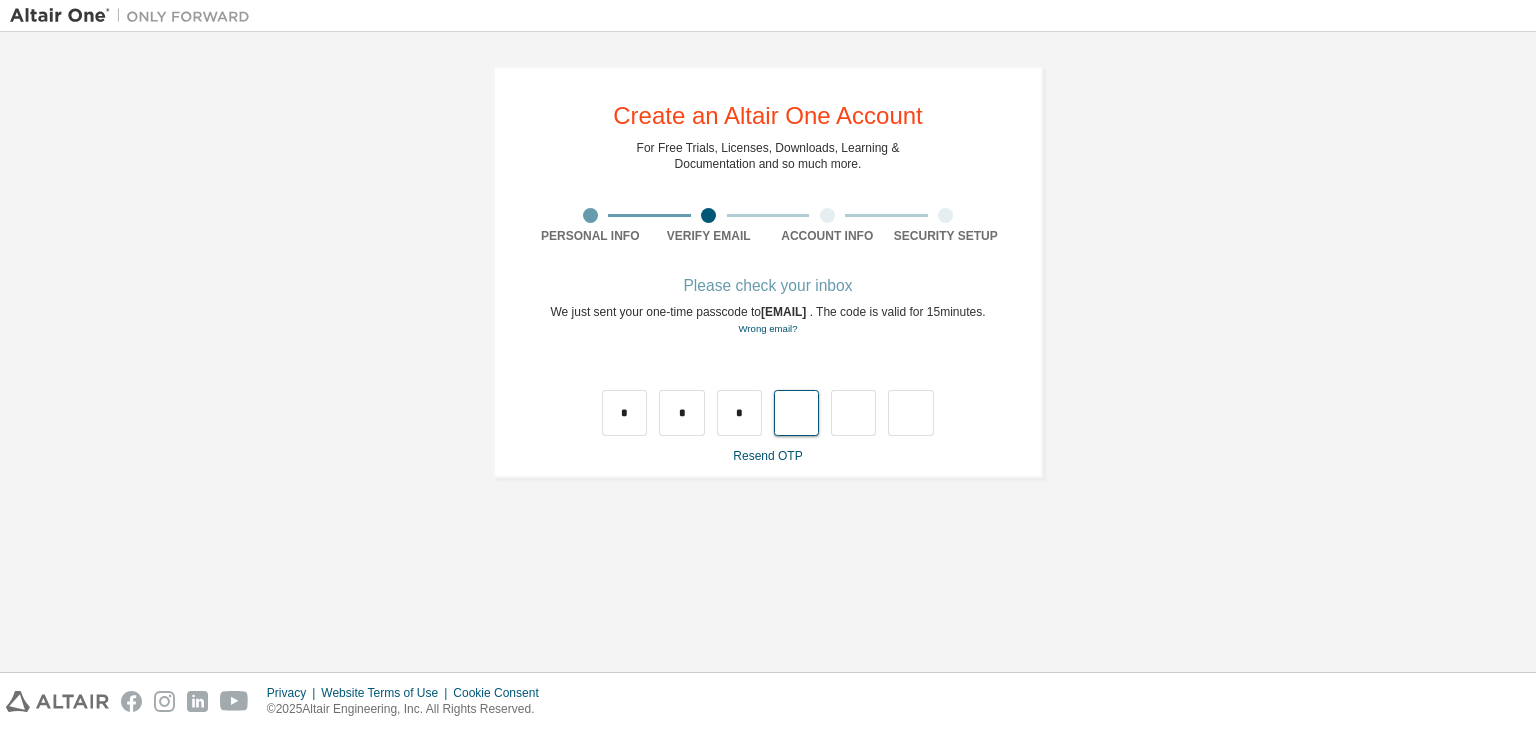 type on "*" 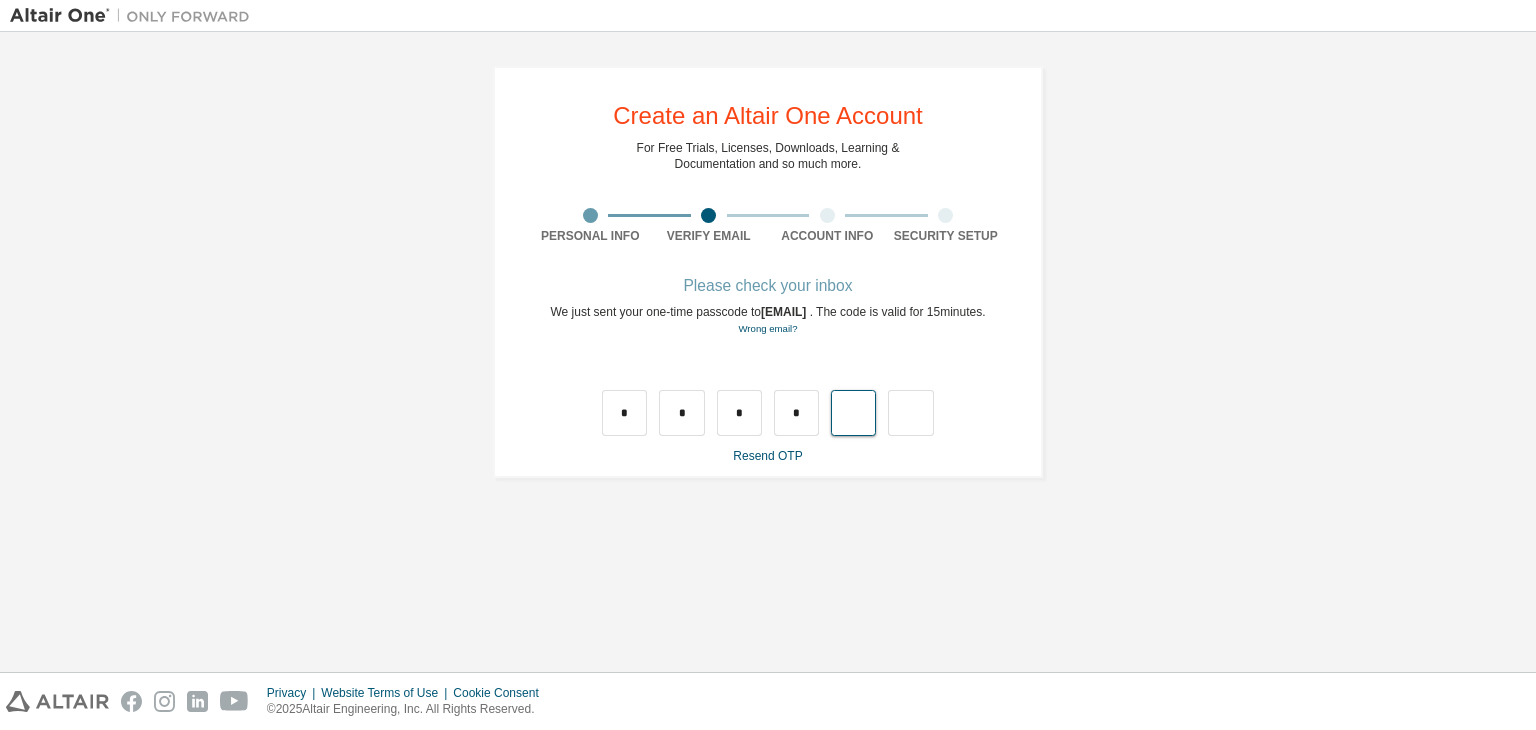 type on "*" 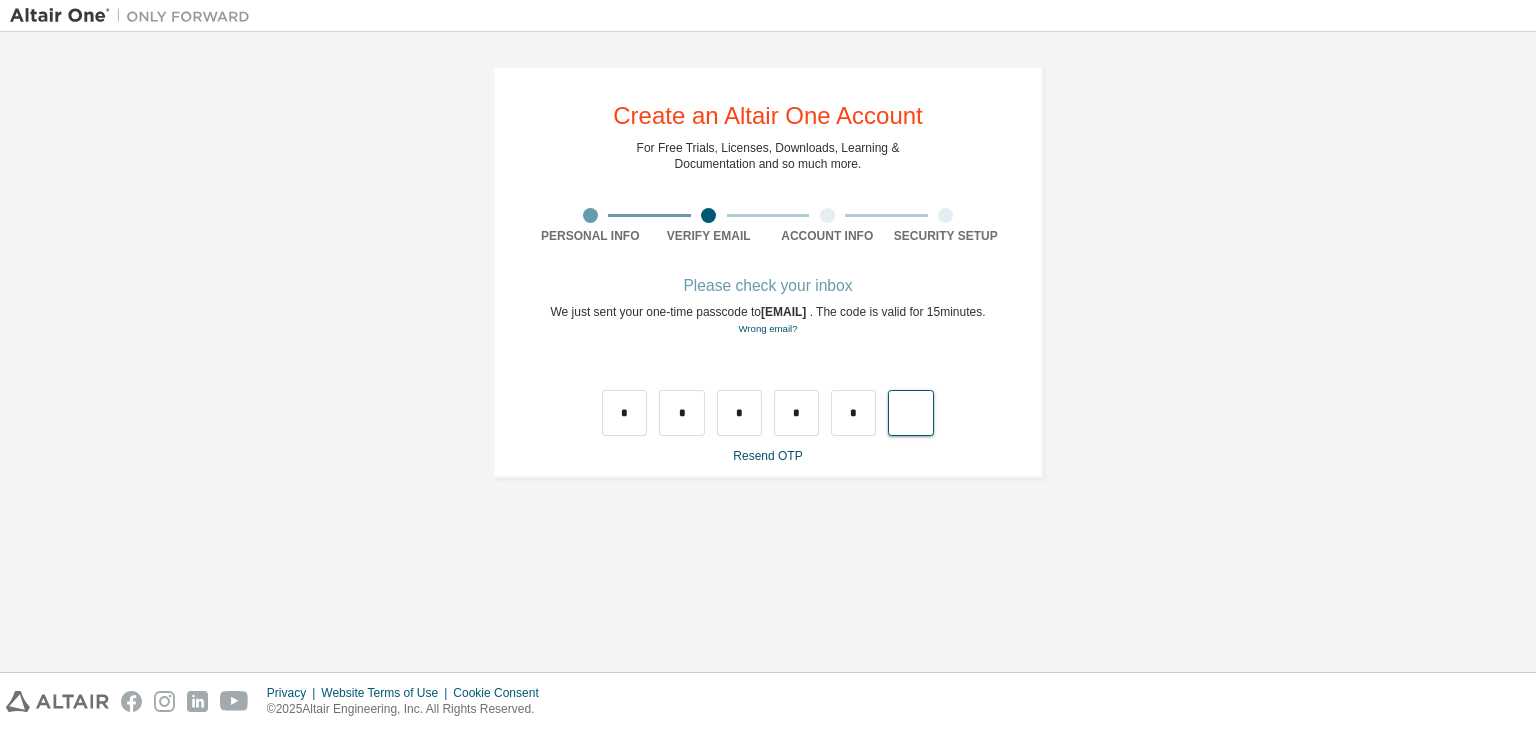 type on "*" 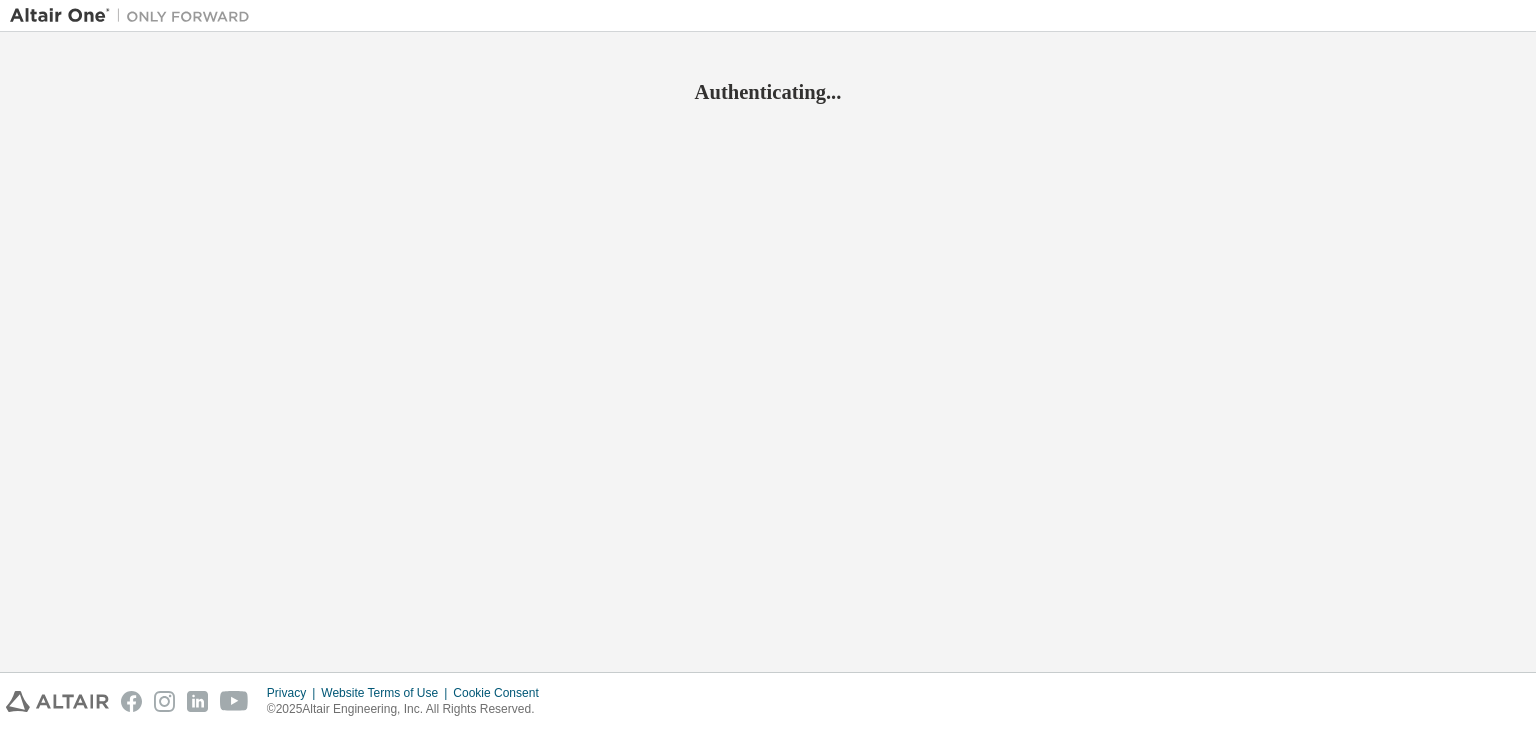 scroll, scrollTop: 0, scrollLeft: 0, axis: both 